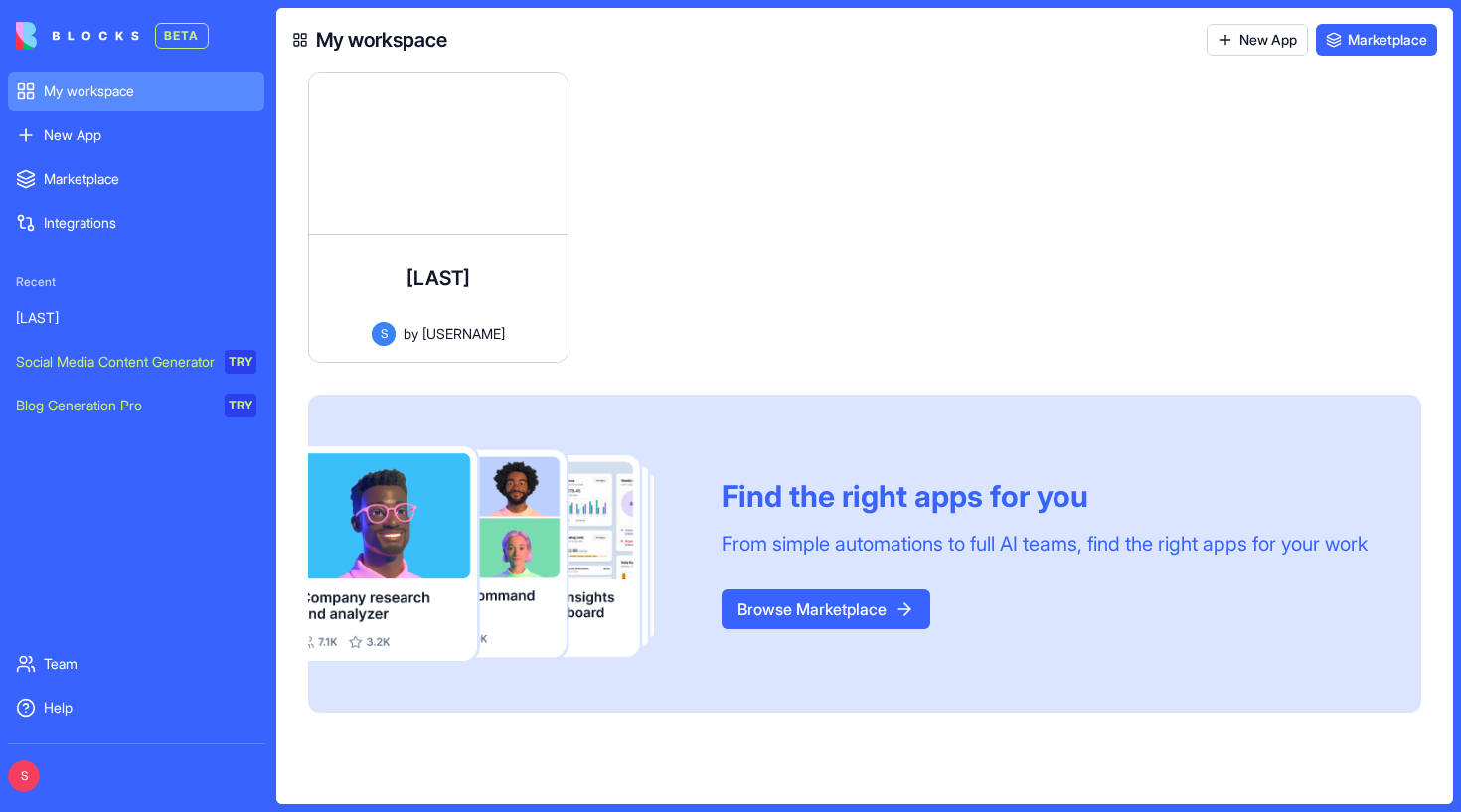 scroll, scrollTop: 0, scrollLeft: 0, axis: both 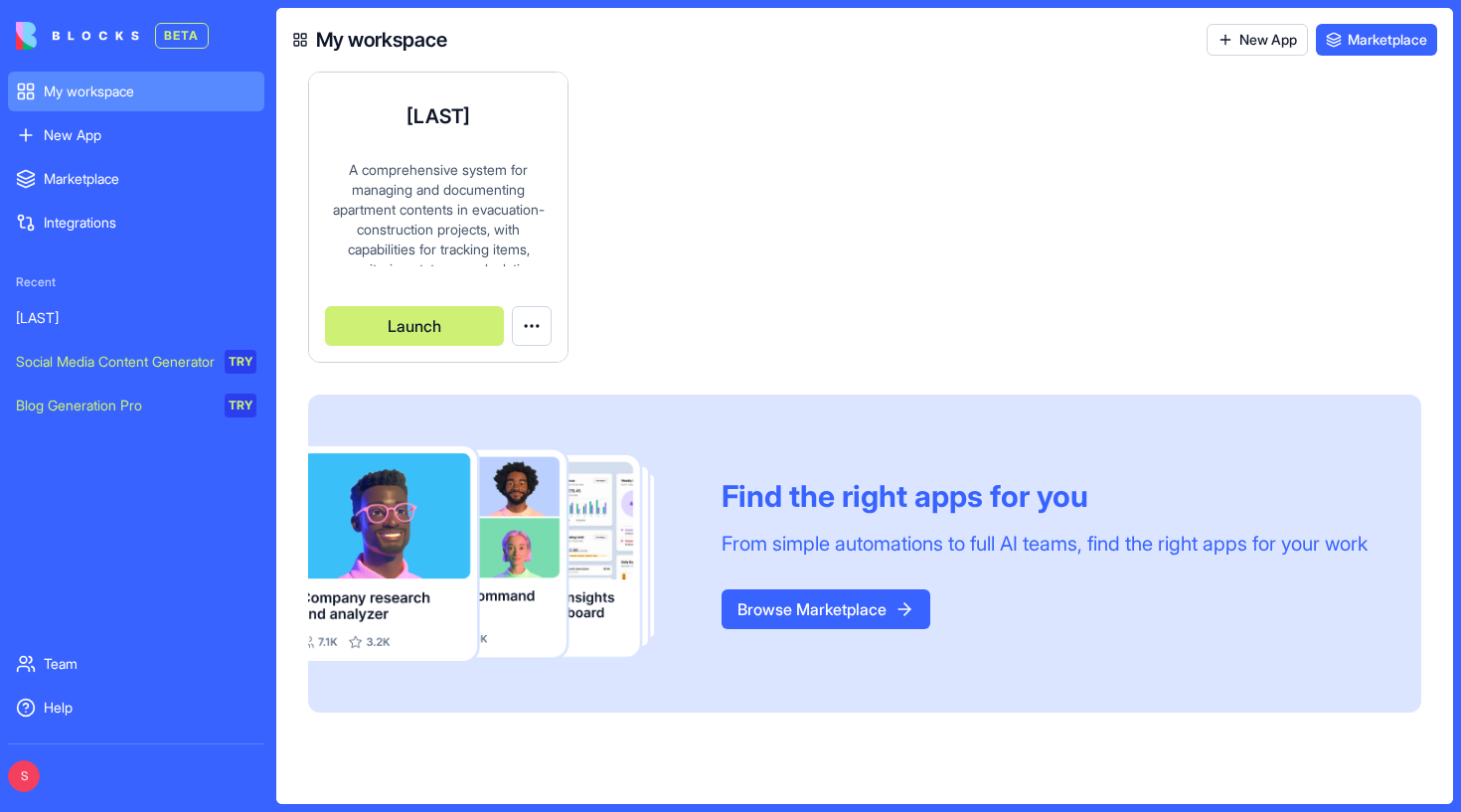 click on "BETA My workspace New App
To pick up a draggable item, press the space bar.
While dragging, use the arrow keys to move the item.
Press space again to drop the item in its new position, or press escape to cancel.
Marketplace Integrations Recent JAS Social Media Content Generator TRY Blog Generation Pro TRY Team Help S My workspace New App Marketplace JAS A comprehensive system for managing and documenting apartment contents in evacuation-construction projects, with capabilities for tracking items, monitoring statuses, calculating quantities and weight, generating environmental and economic reports, and working on tablets/smartphones with voice recording and photo capabilities. S by steimberg172 Launch
To pick up a draggable item, press the space bar.
While dragging, use the arrow keys to move the item.
Press space again to drop the item in its new position, or press escape to cancel.
Find the right apps for you Browse Marketplace" at bounding box center (730, 406) 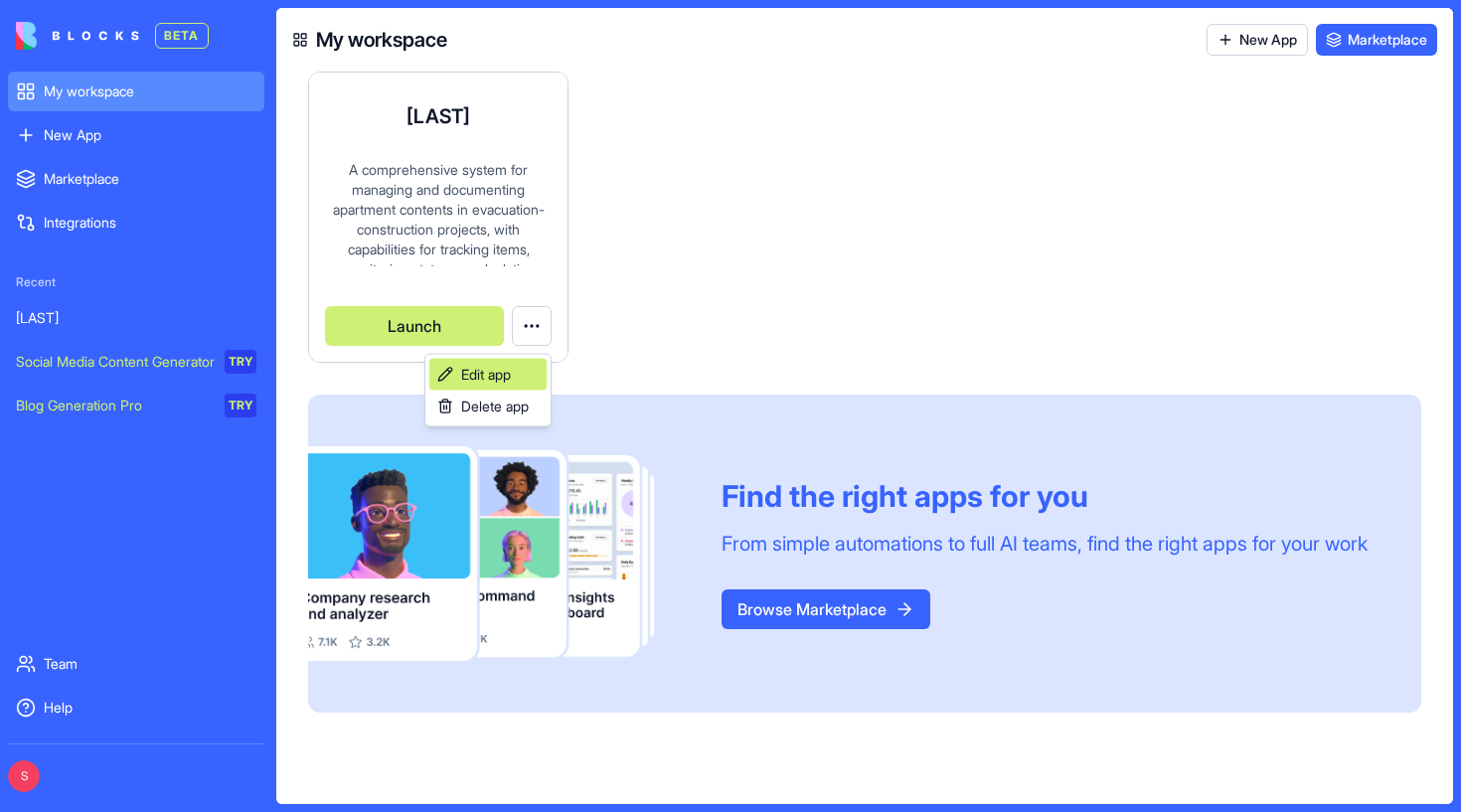 scroll, scrollTop: 0, scrollLeft: 0, axis: both 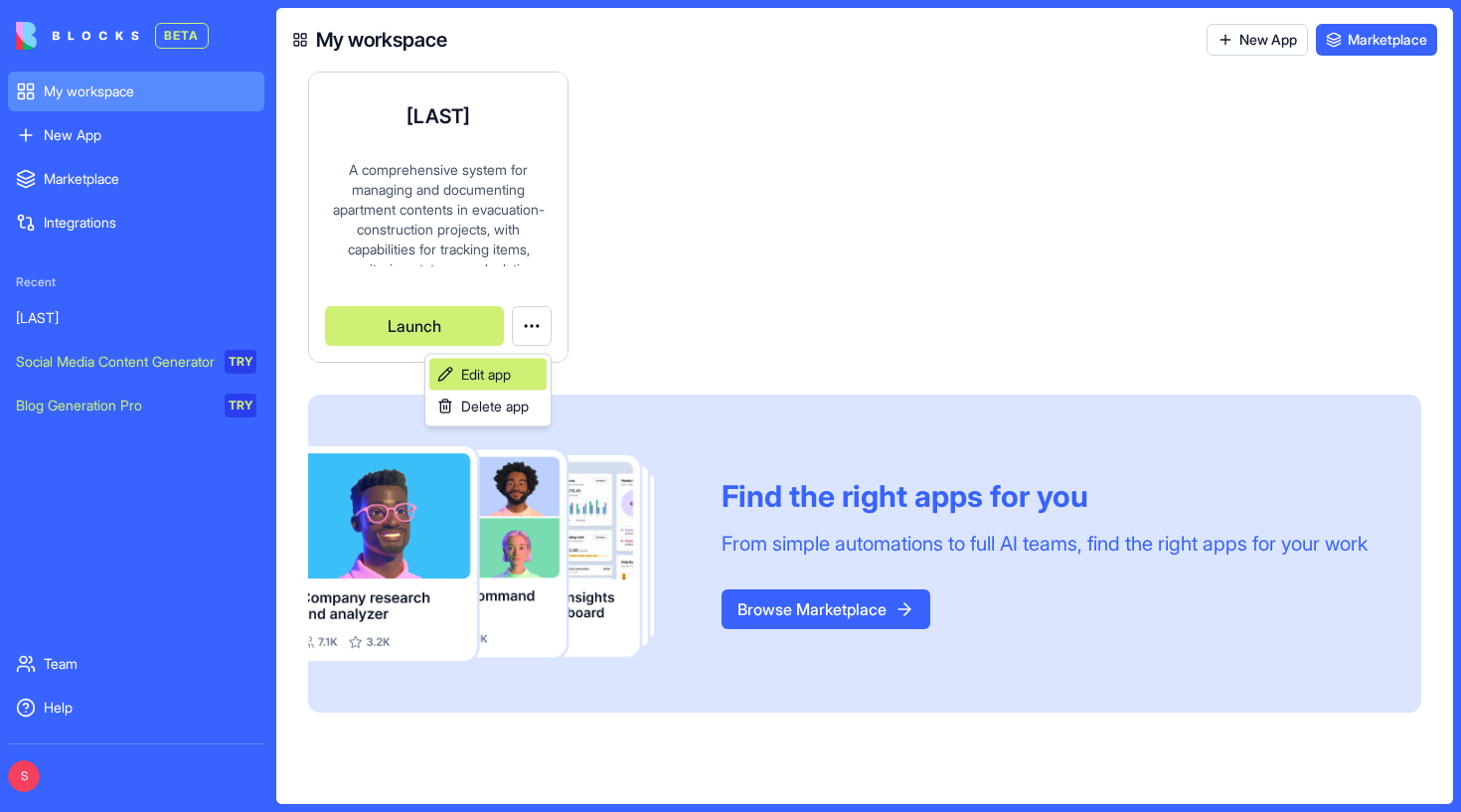 click on "Edit app" at bounding box center [486, 375] 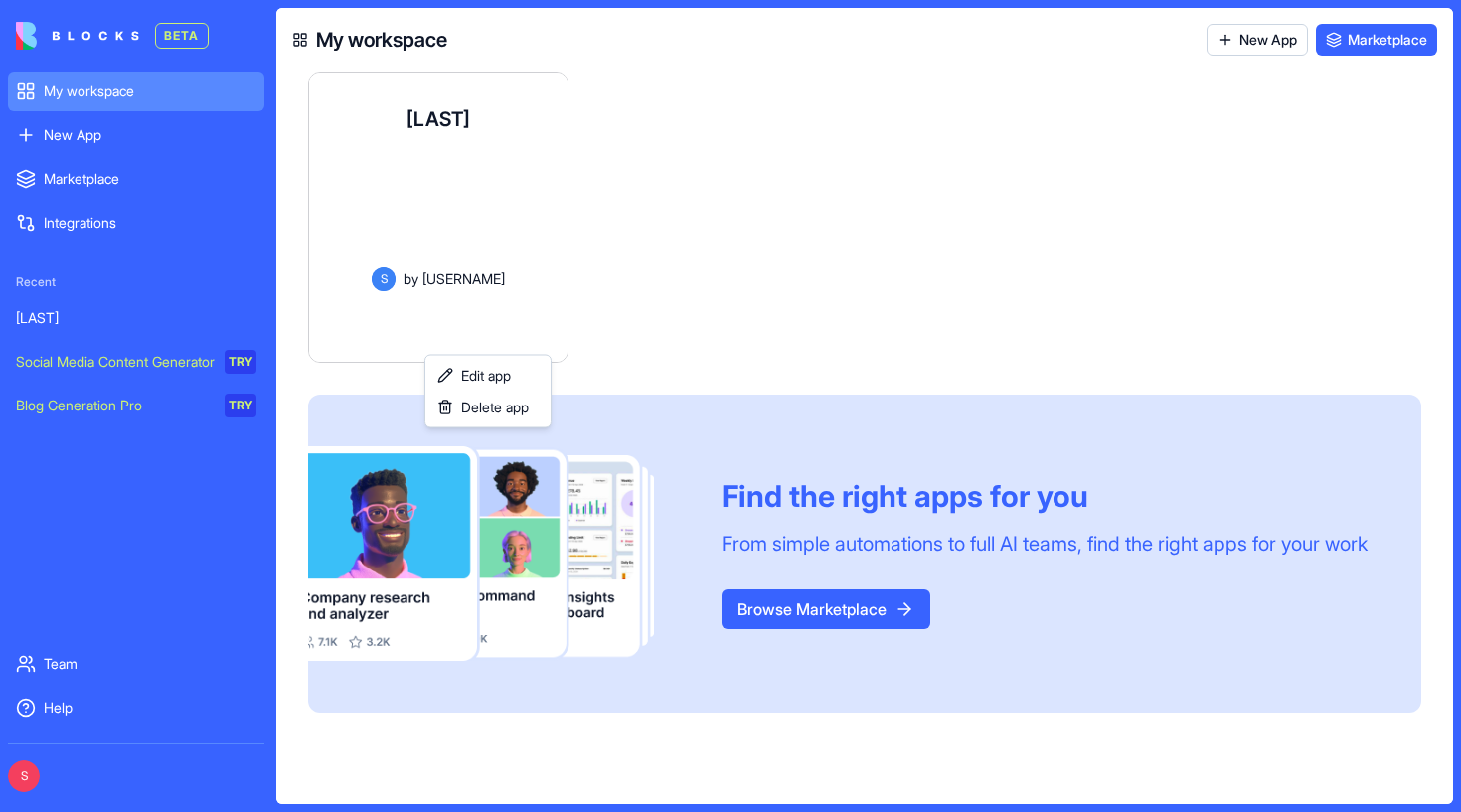 scroll, scrollTop: 16, scrollLeft: 0, axis: vertical 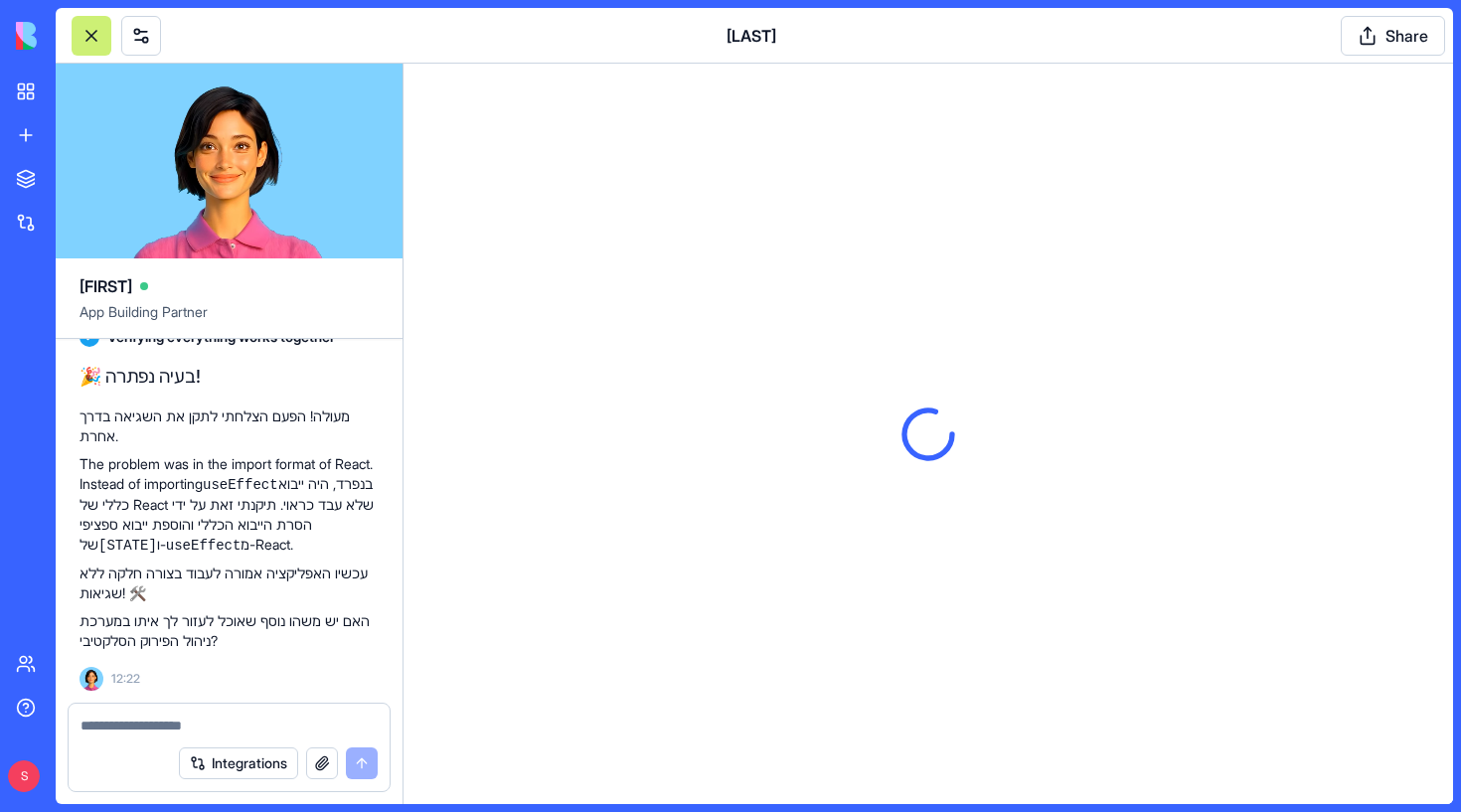 click at bounding box center [91, 36] 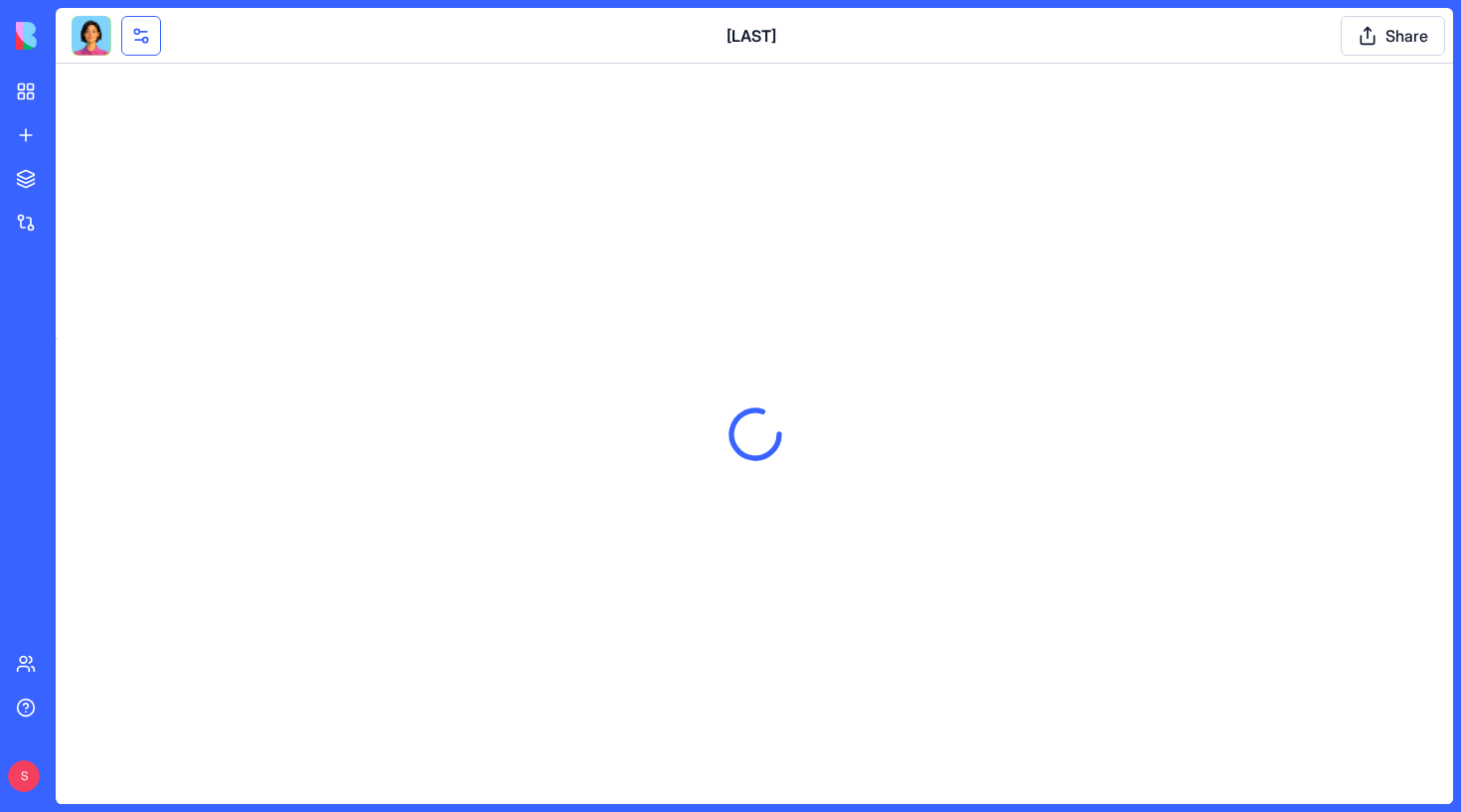 click at bounding box center [141, 36] 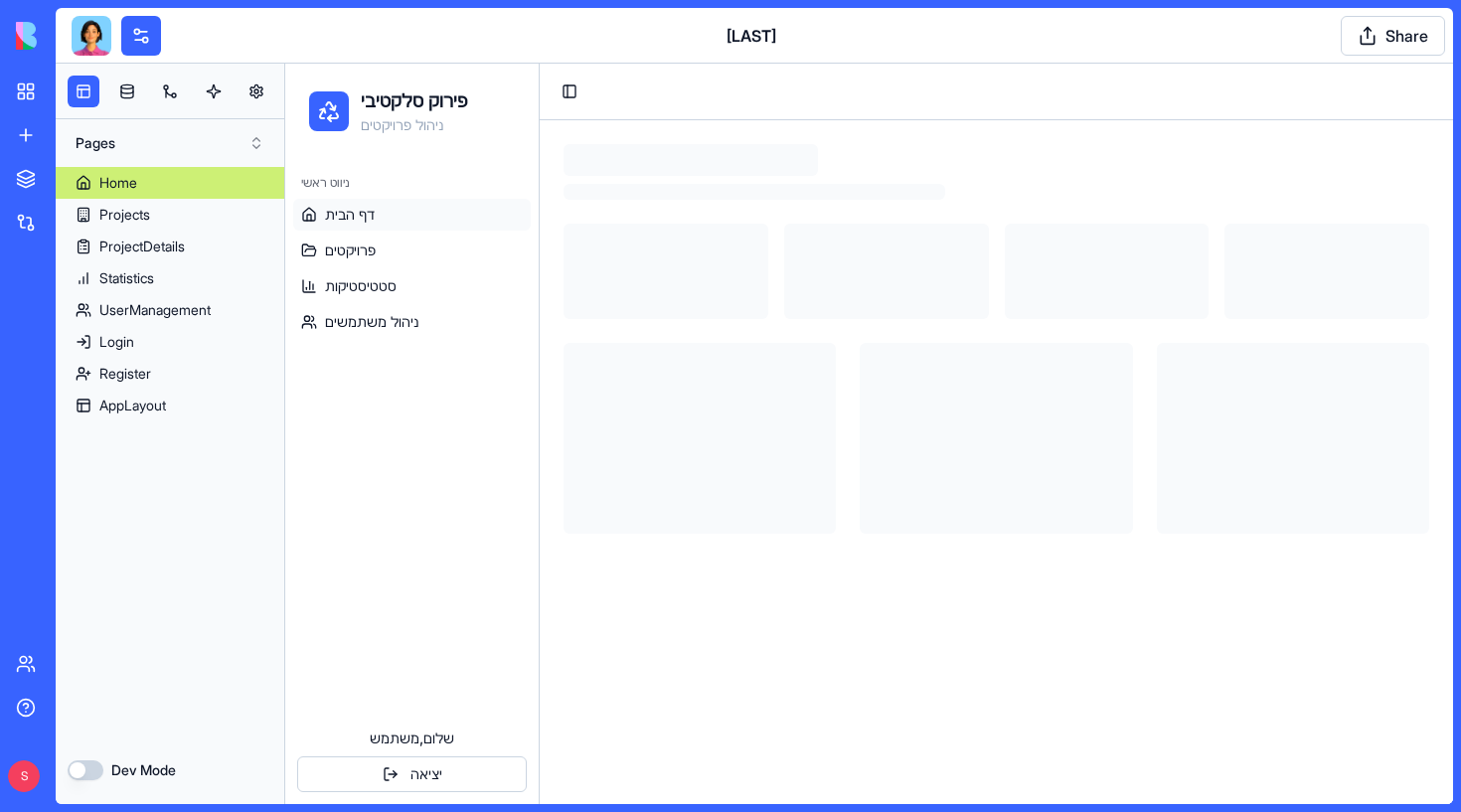 click on "Home" at bounding box center [170, 183] 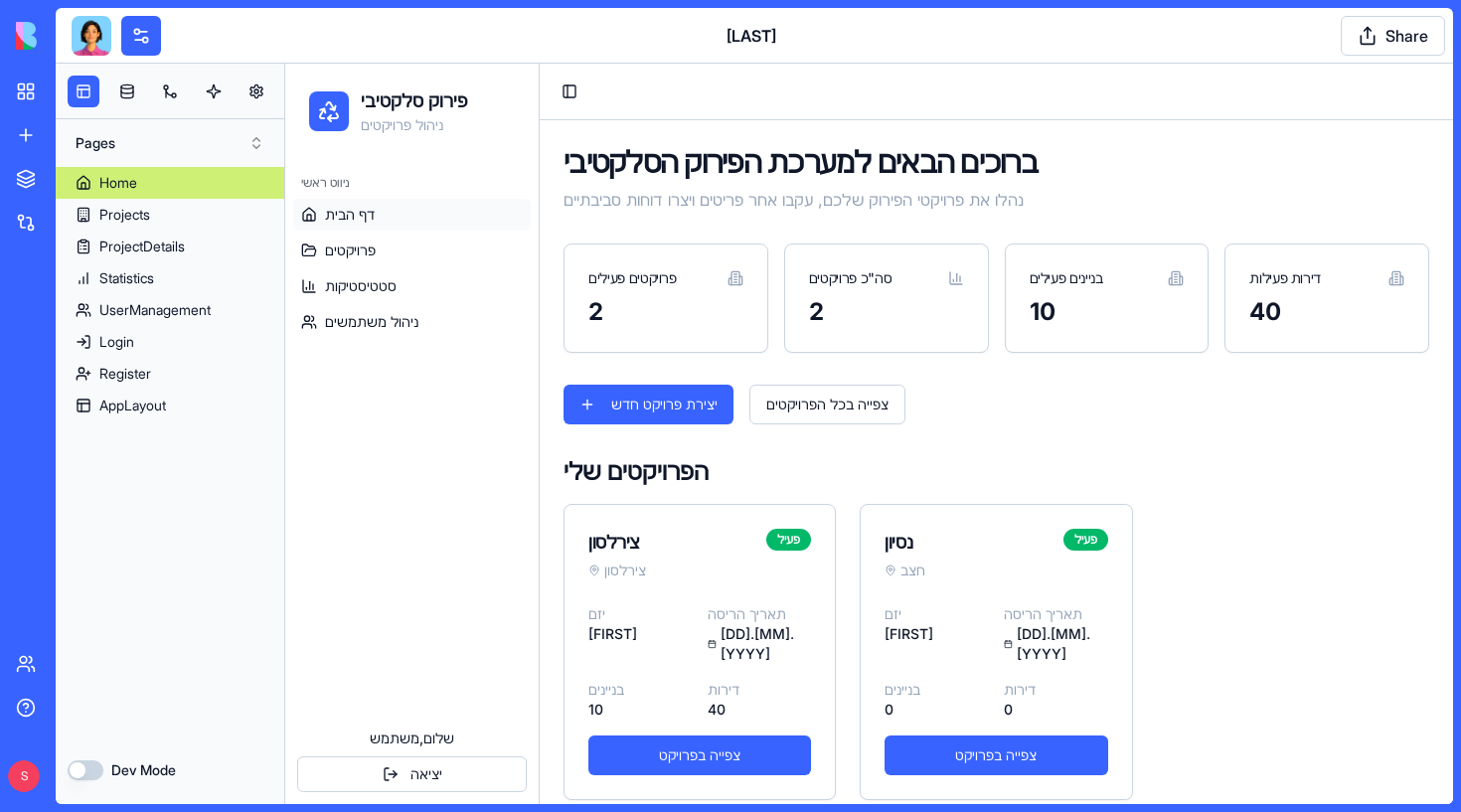 scroll, scrollTop: 0, scrollLeft: 0, axis: both 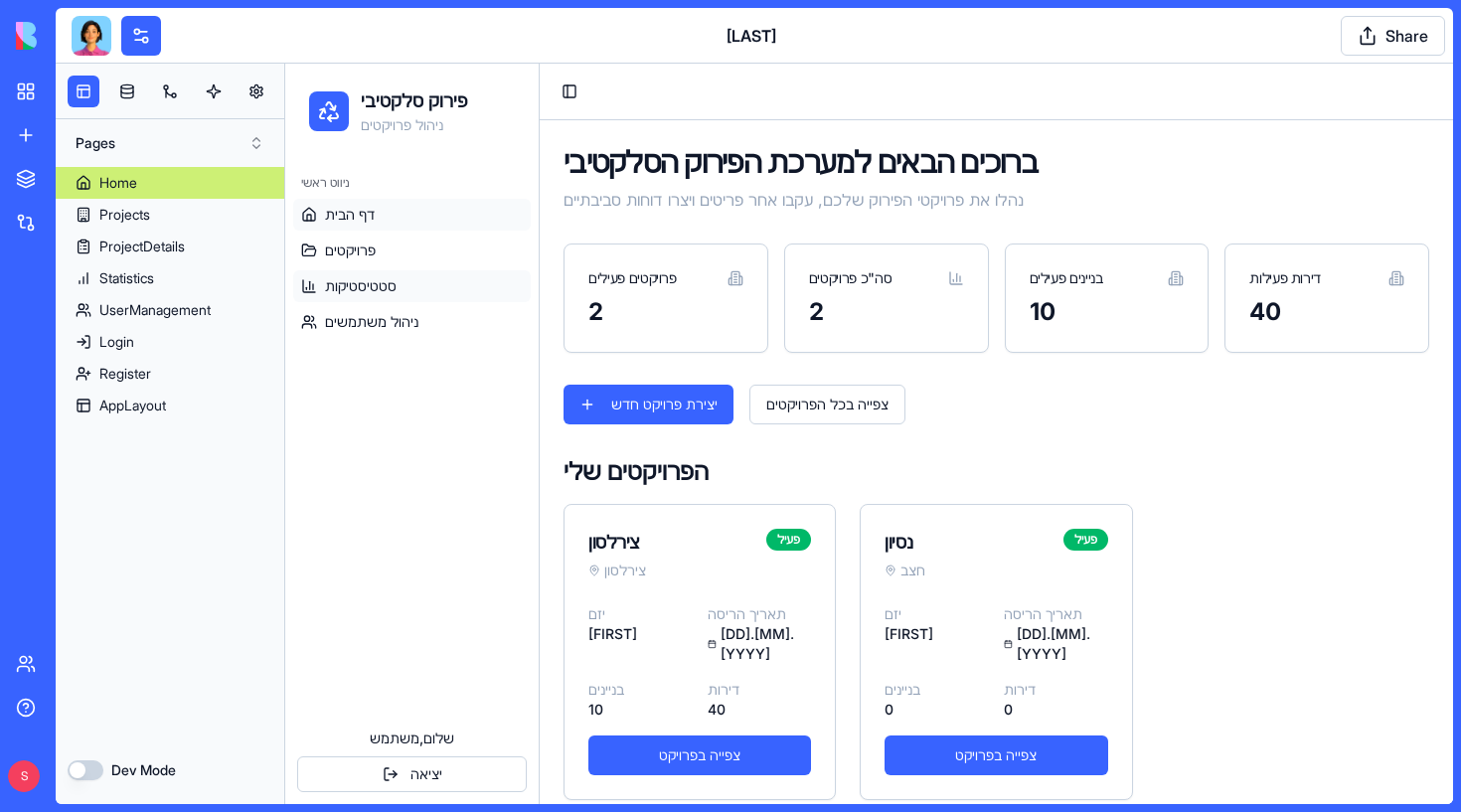click on "סטטיסטיקות" at bounding box center [411, 286] 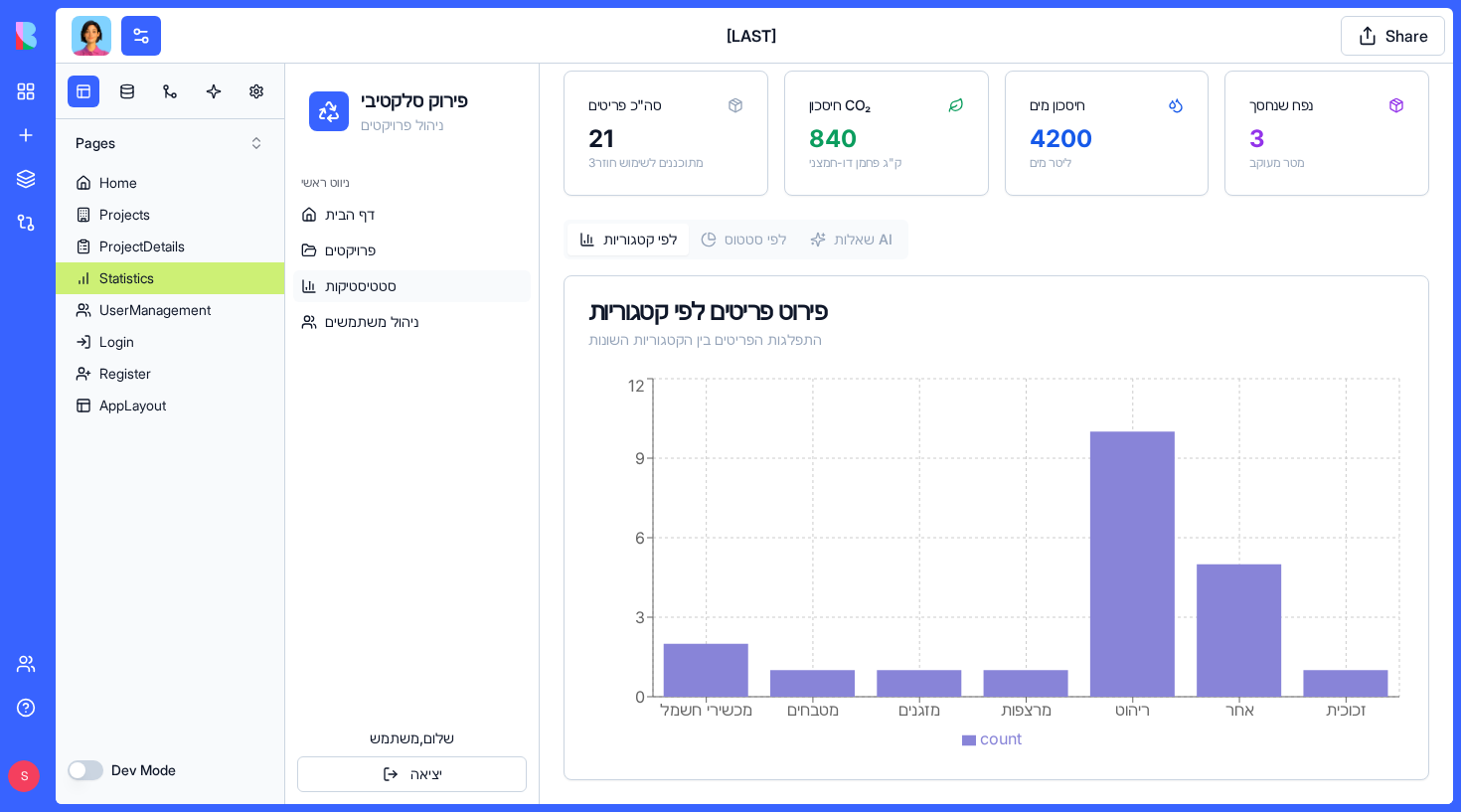 scroll, scrollTop: 326, scrollLeft: 0, axis: vertical 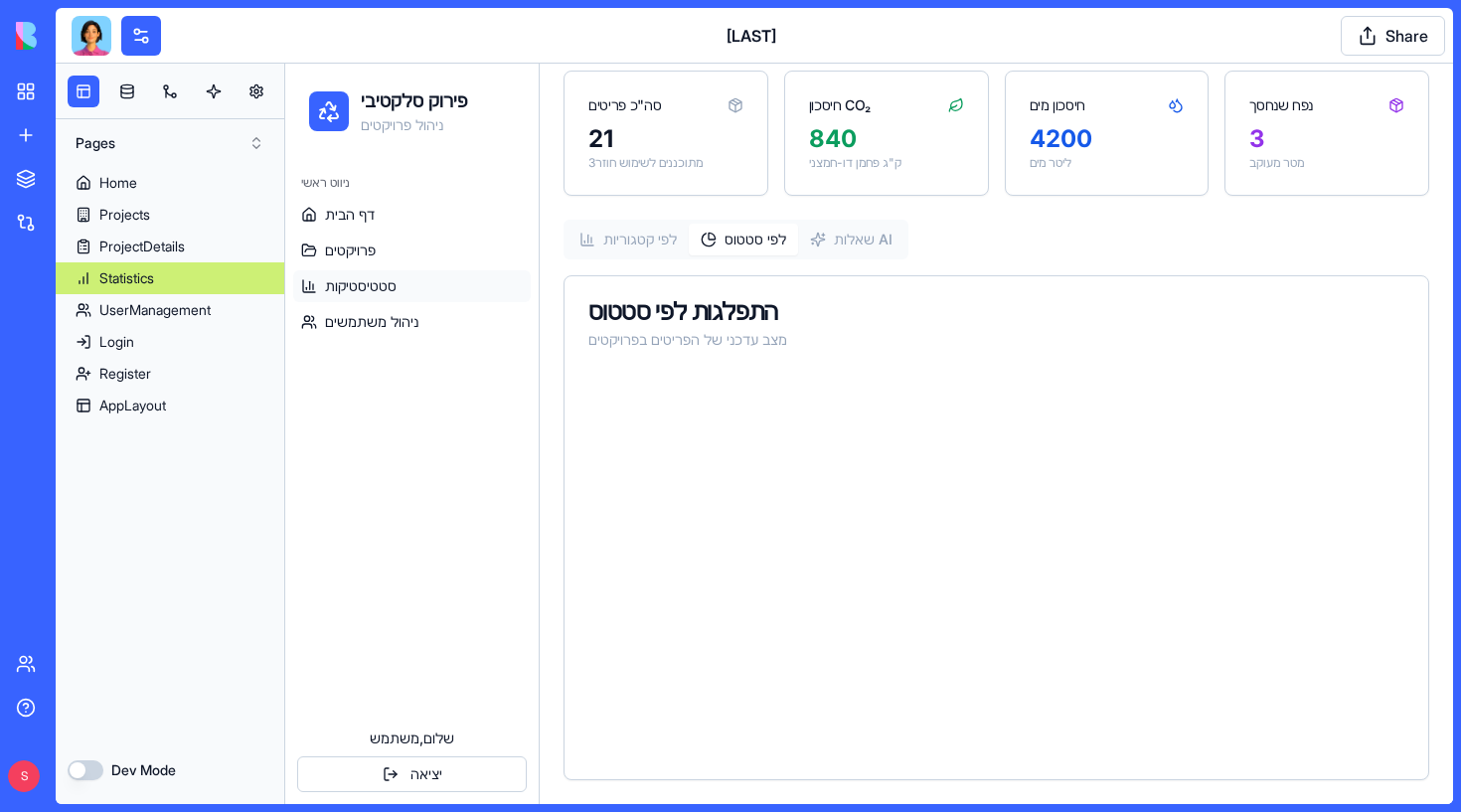 click on "לפי קטגוריות לפי סטטוס שאלות AI" at bounding box center [735, 240] 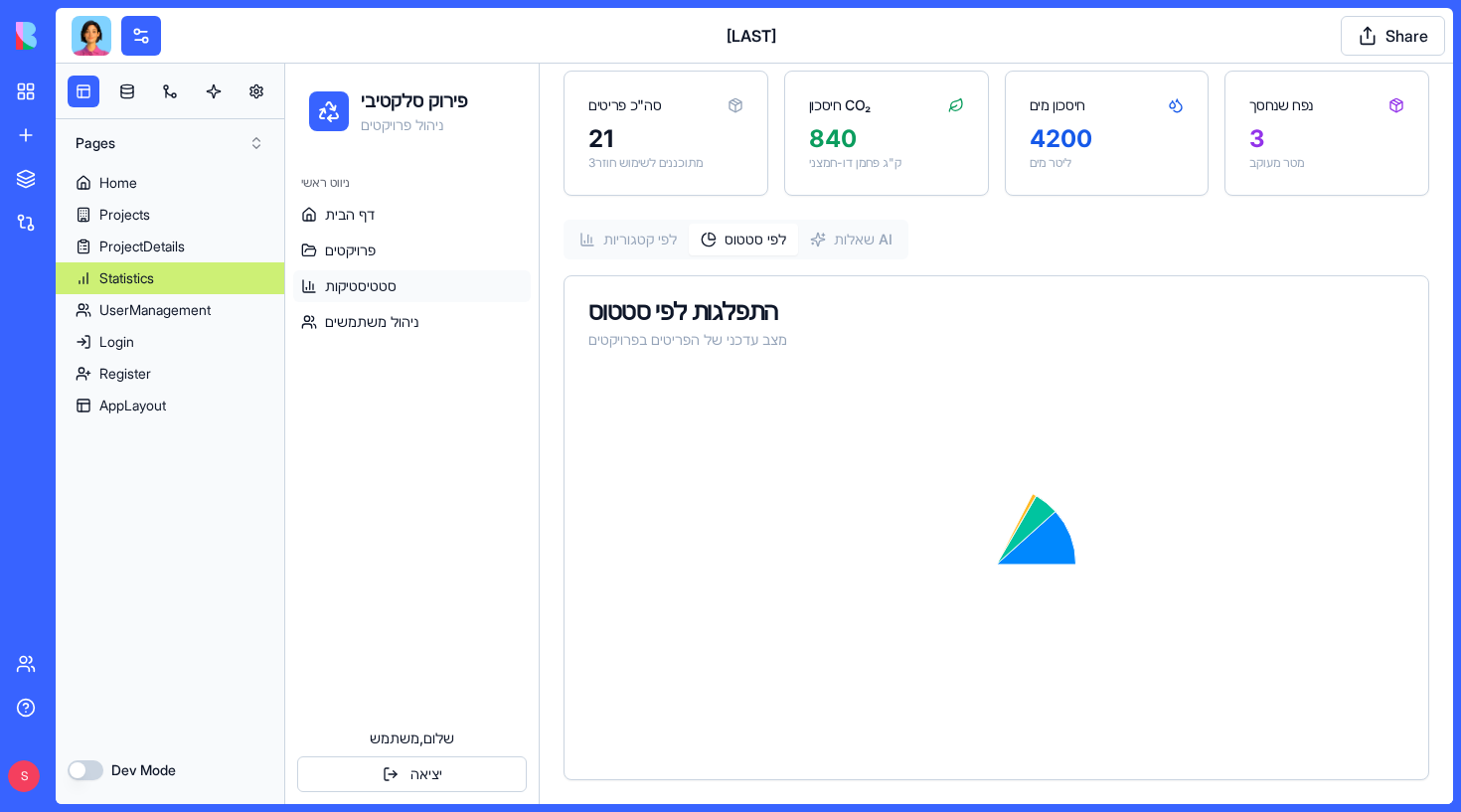 click on "Statistics and reports View detailed data on selective demolition projects and their environmental impact Data filtering All projects All categories Total items 21 3 Planned for reuse CO₂ savings 840 kg carbon dioxide Water savings 4200 liters of water Volume saved 3 cubic meters By categories By status AI Questions Status distribution Current status of items in projects" at bounding box center [996, 299] 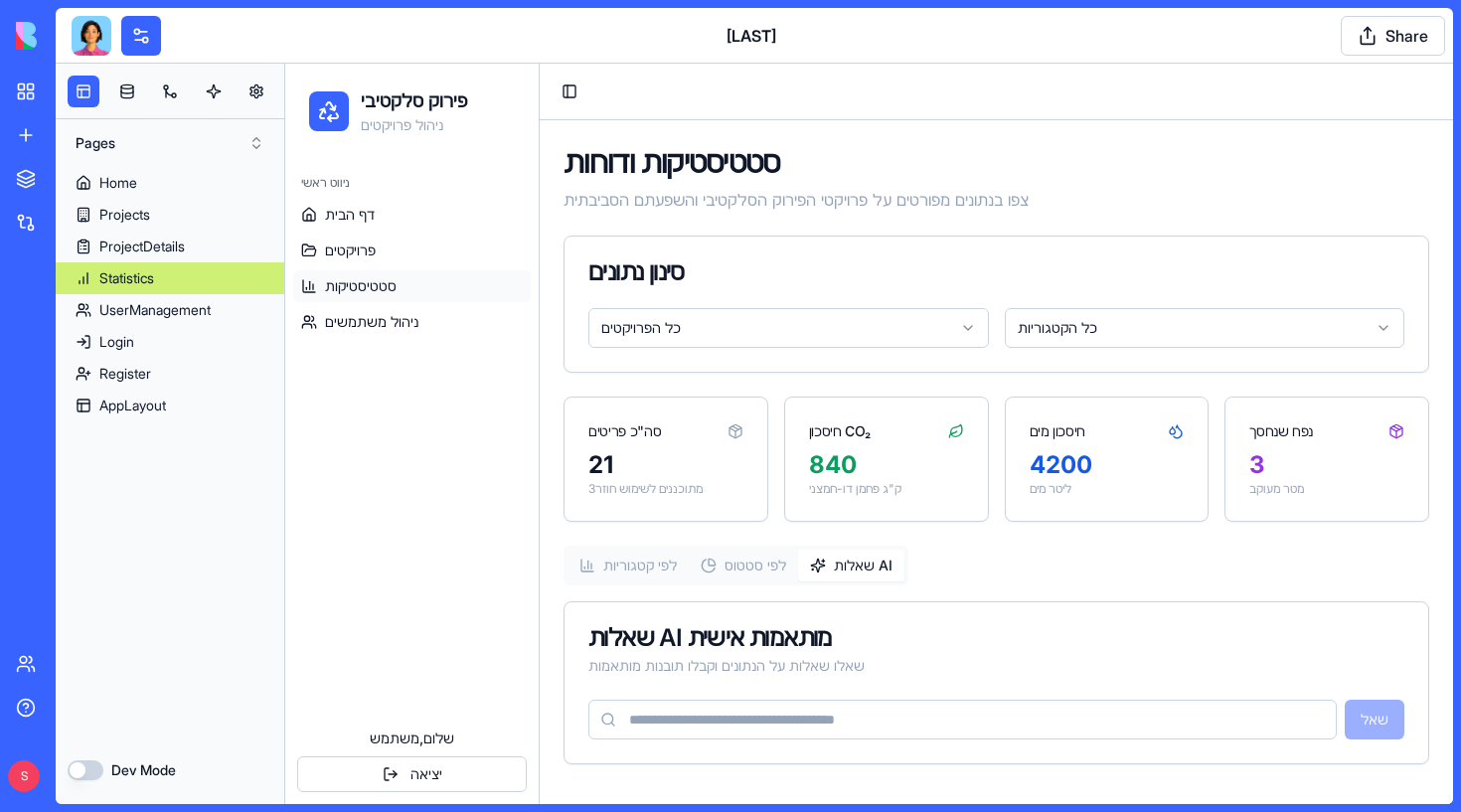 scroll, scrollTop: 0, scrollLeft: 0, axis: both 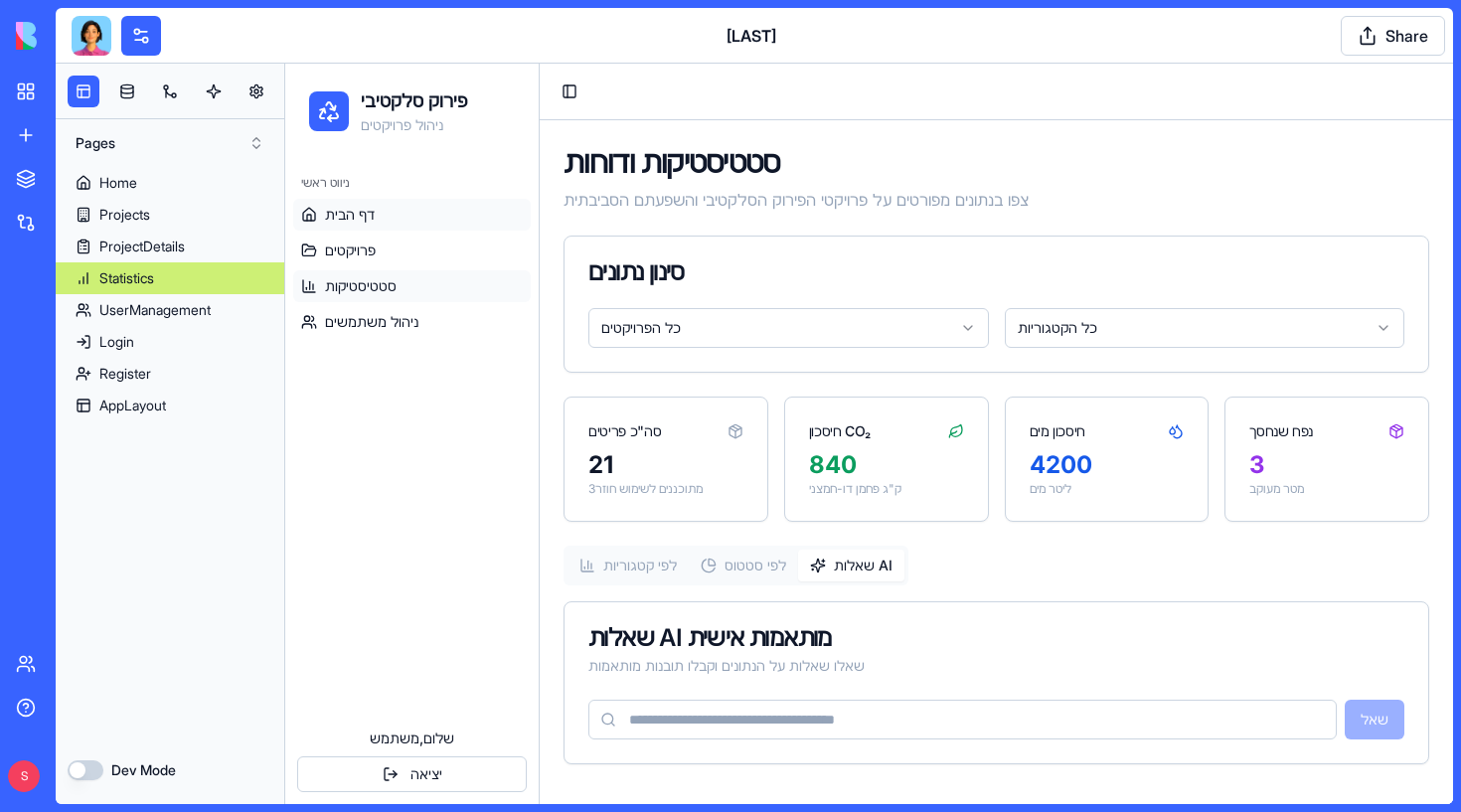click on "דף הבית" at bounding box center (411, 215) 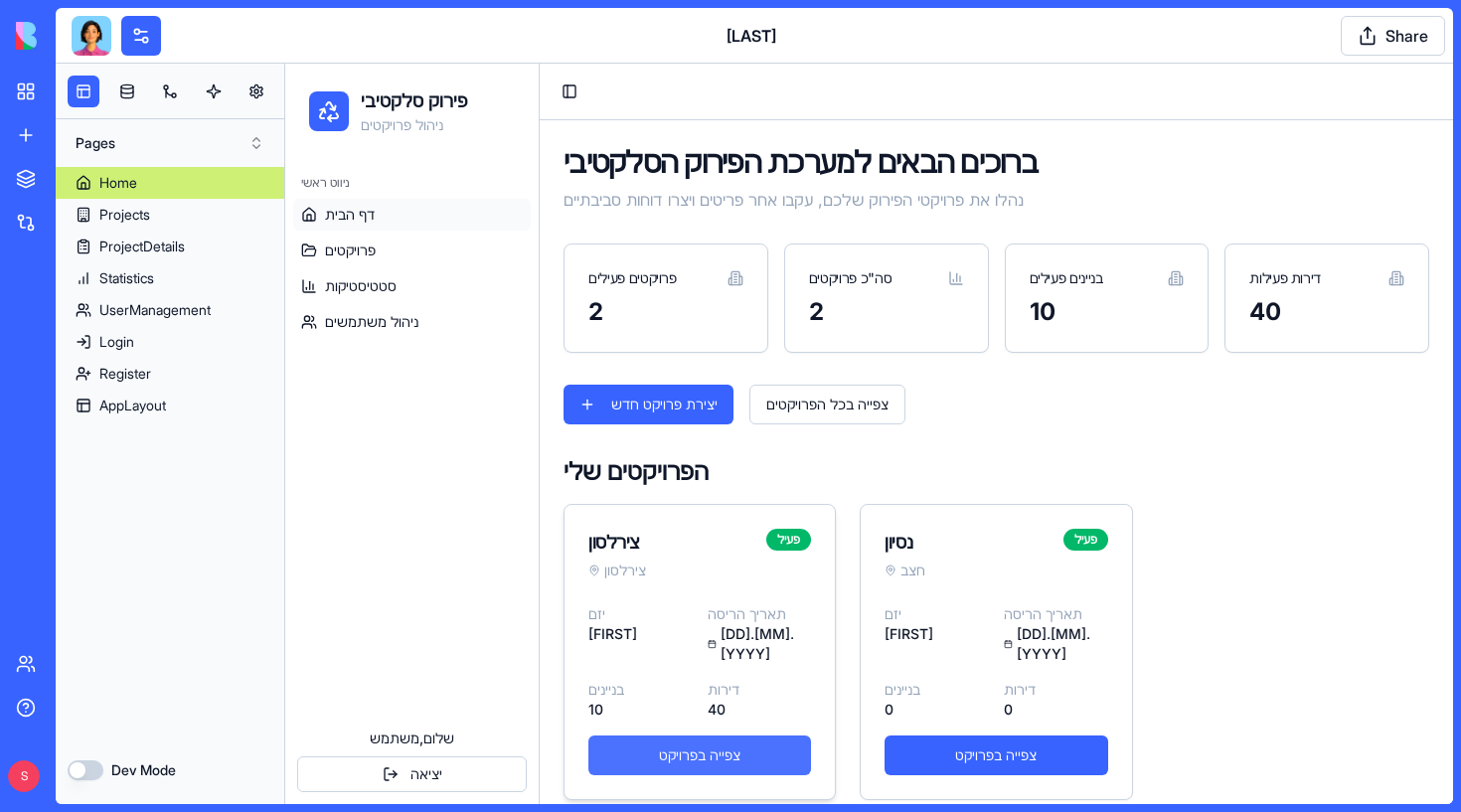 scroll, scrollTop: 0, scrollLeft: 0, axis: both 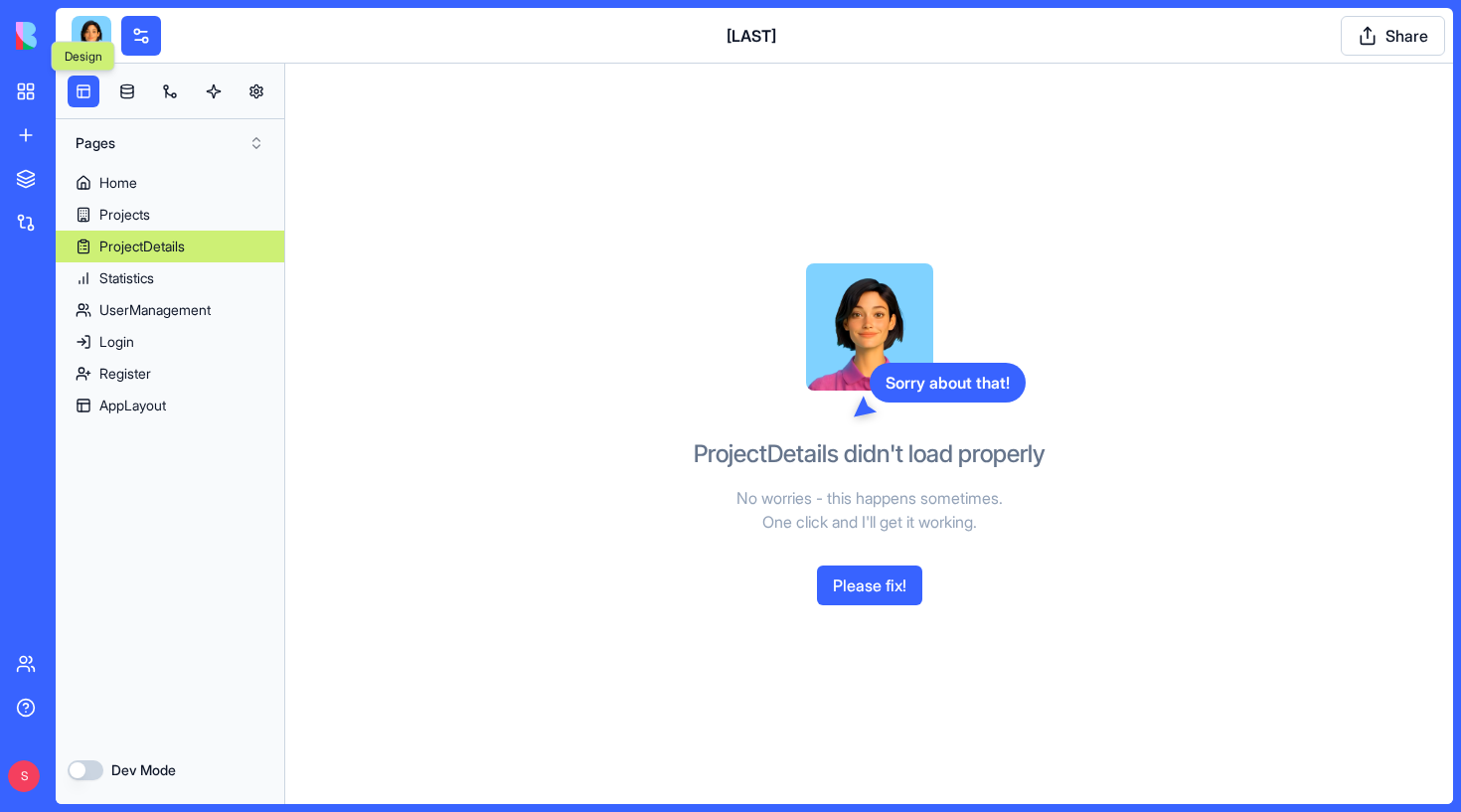 click on "Design Design" at bounding box center (83, 57) 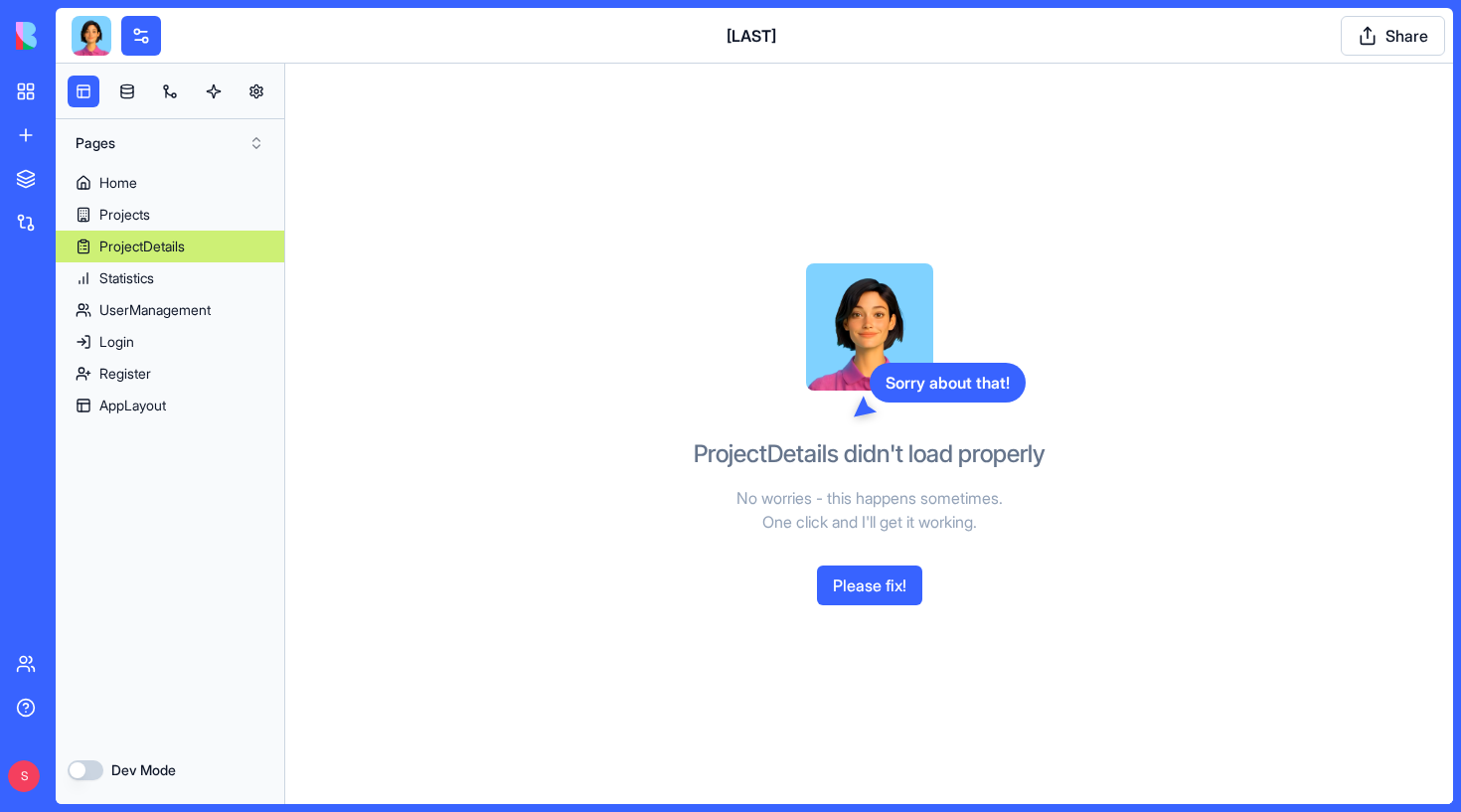 click at bounding box center (91, 36) 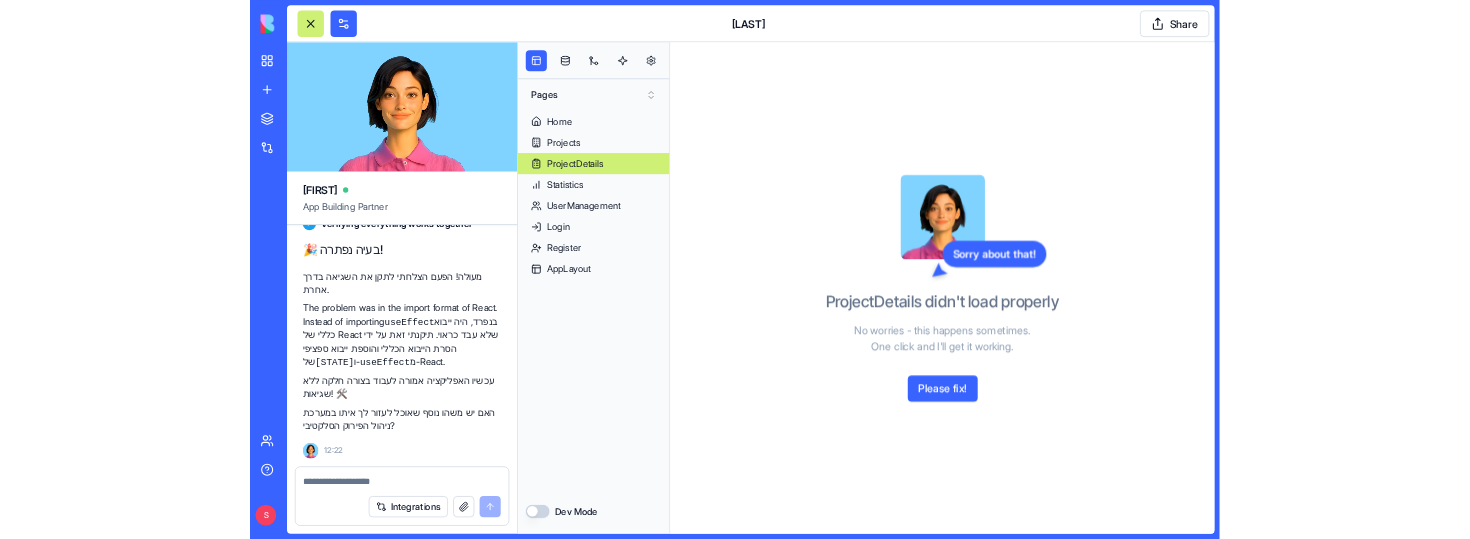 scroll, scrollTop: 33909, scrollLeft: 0, axis: vertical 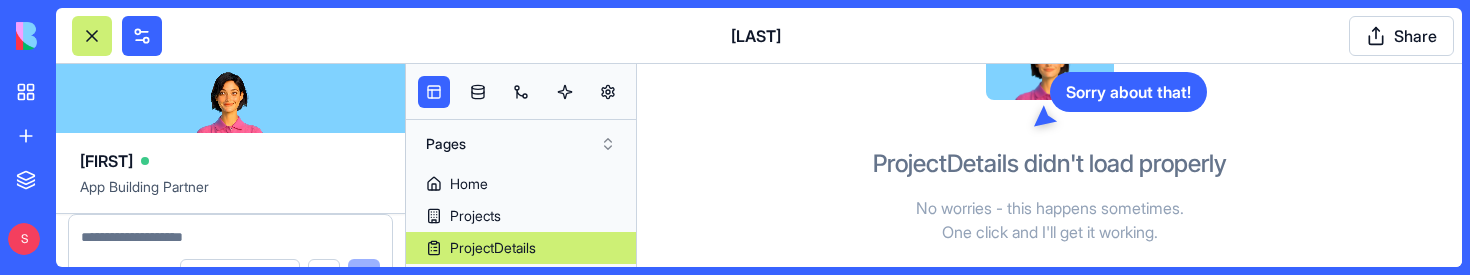 click on "No worries - this happens sometimes. One click and I'll get it working." at bounding box center [1050, 220] 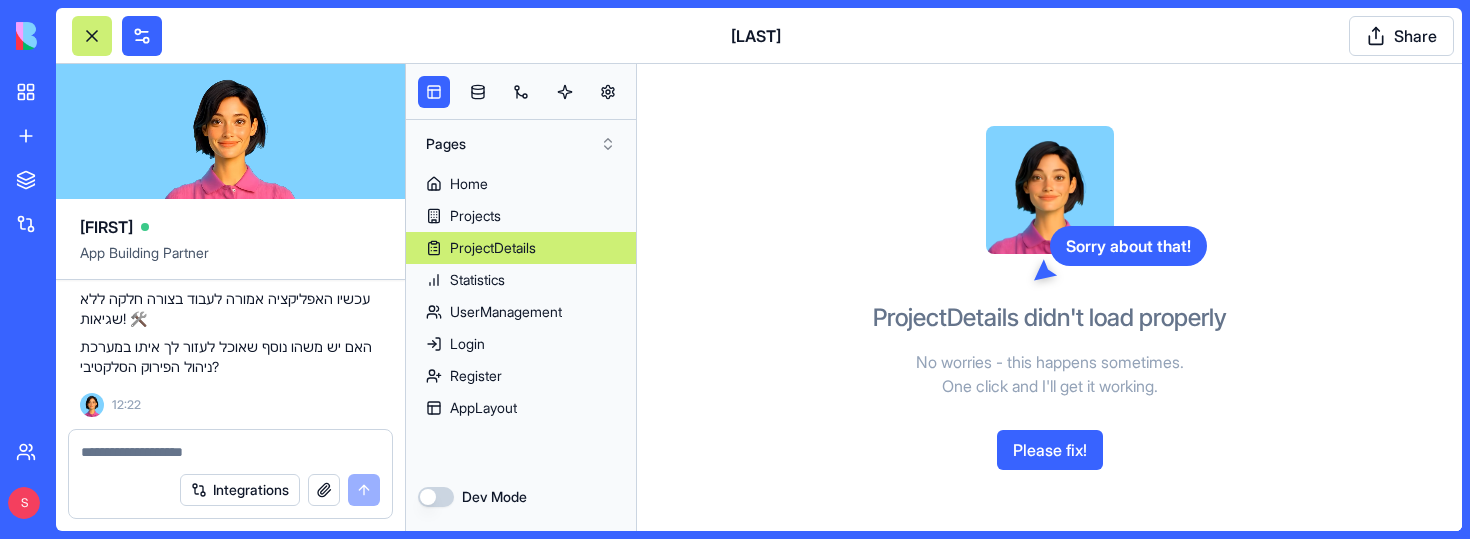 scroll, scrollTop: 33948, scrollLeft: 0, axis: vertical 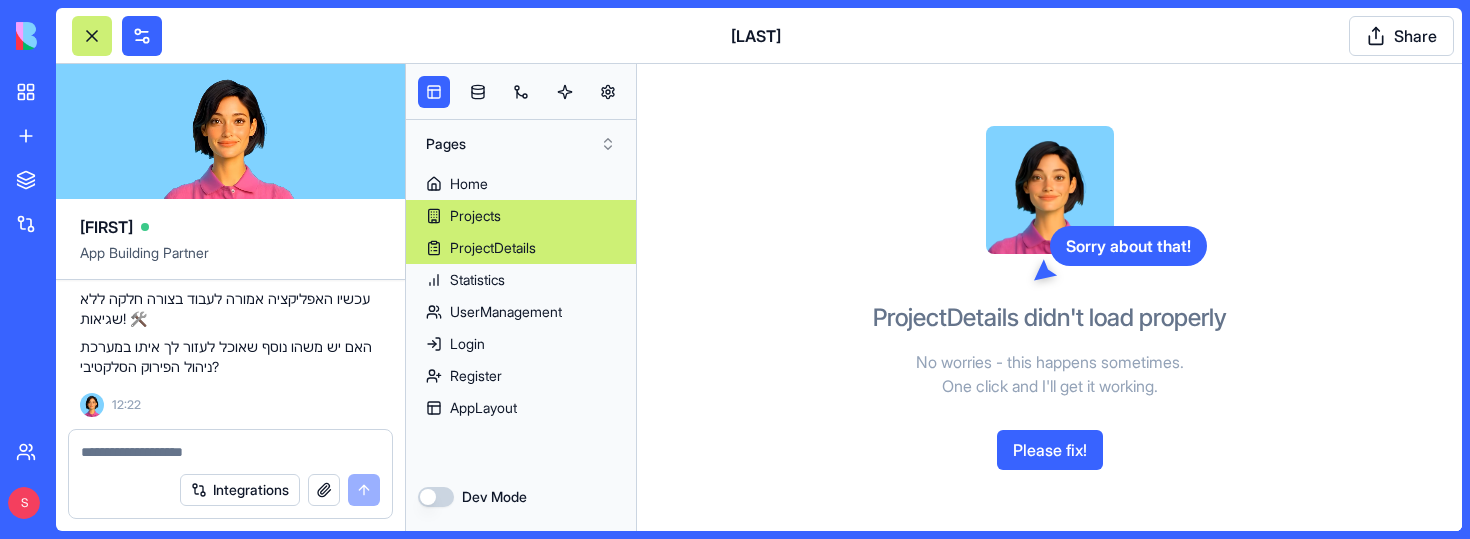 click on "Projects" at bounding box center (475, 216) 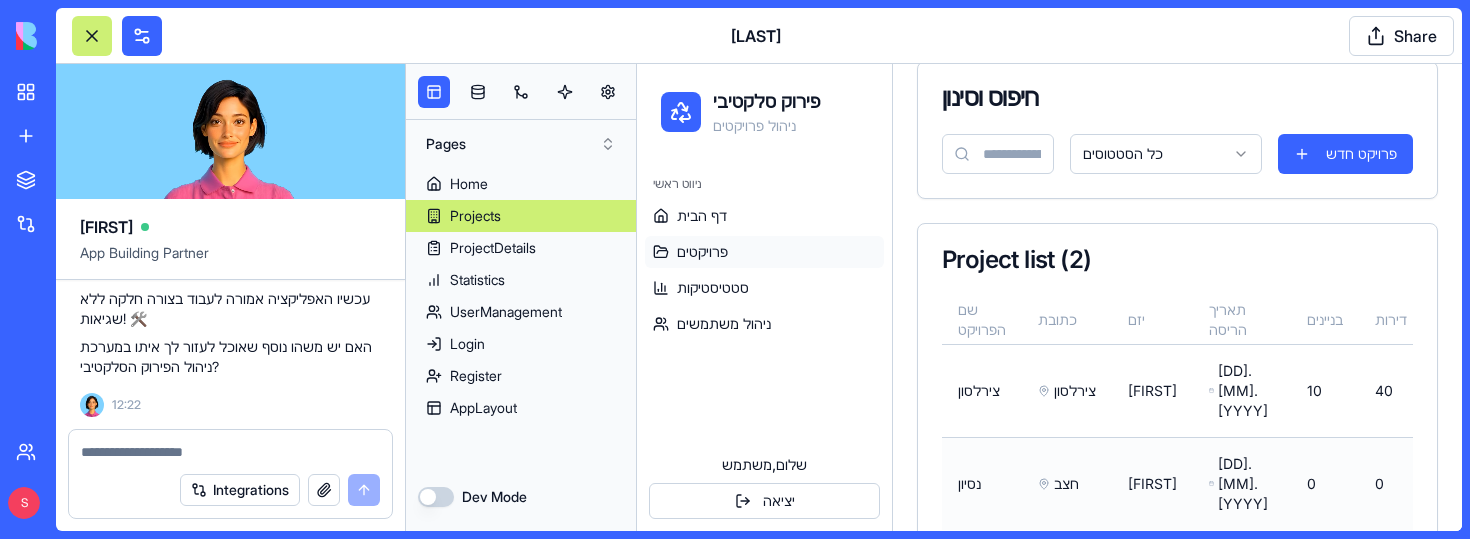 scroll, scrollTop: 0, scrollLeft: 0, axis: both 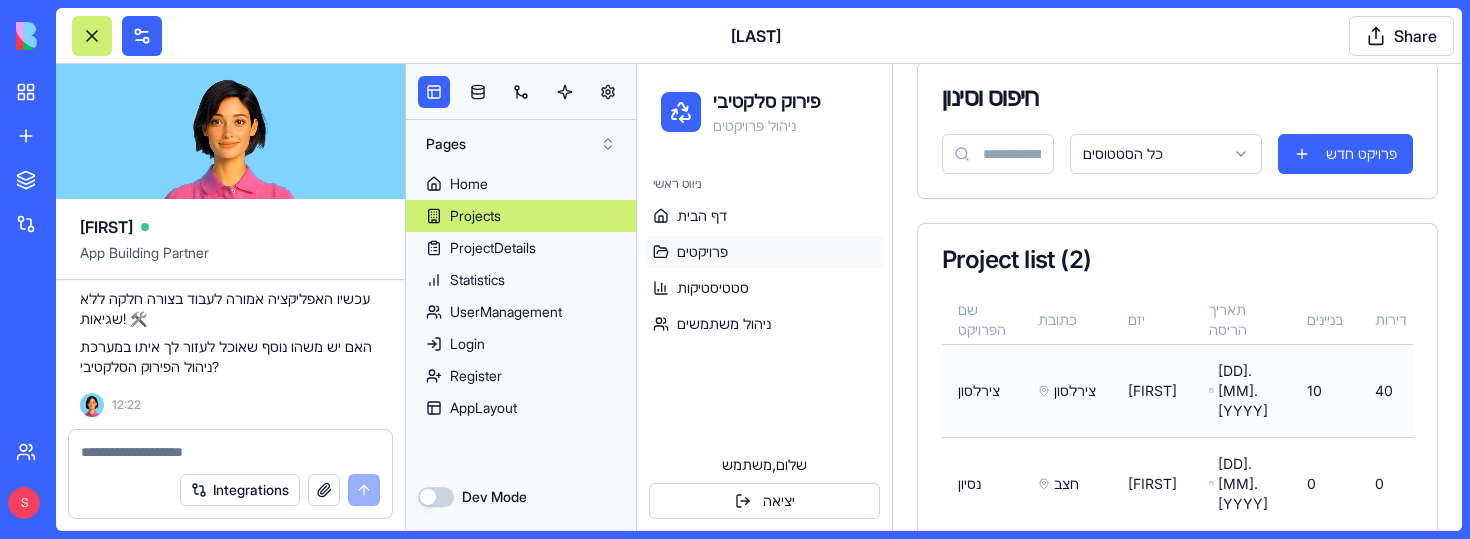 click on "צירלסון" at bounding box center [982, 390] 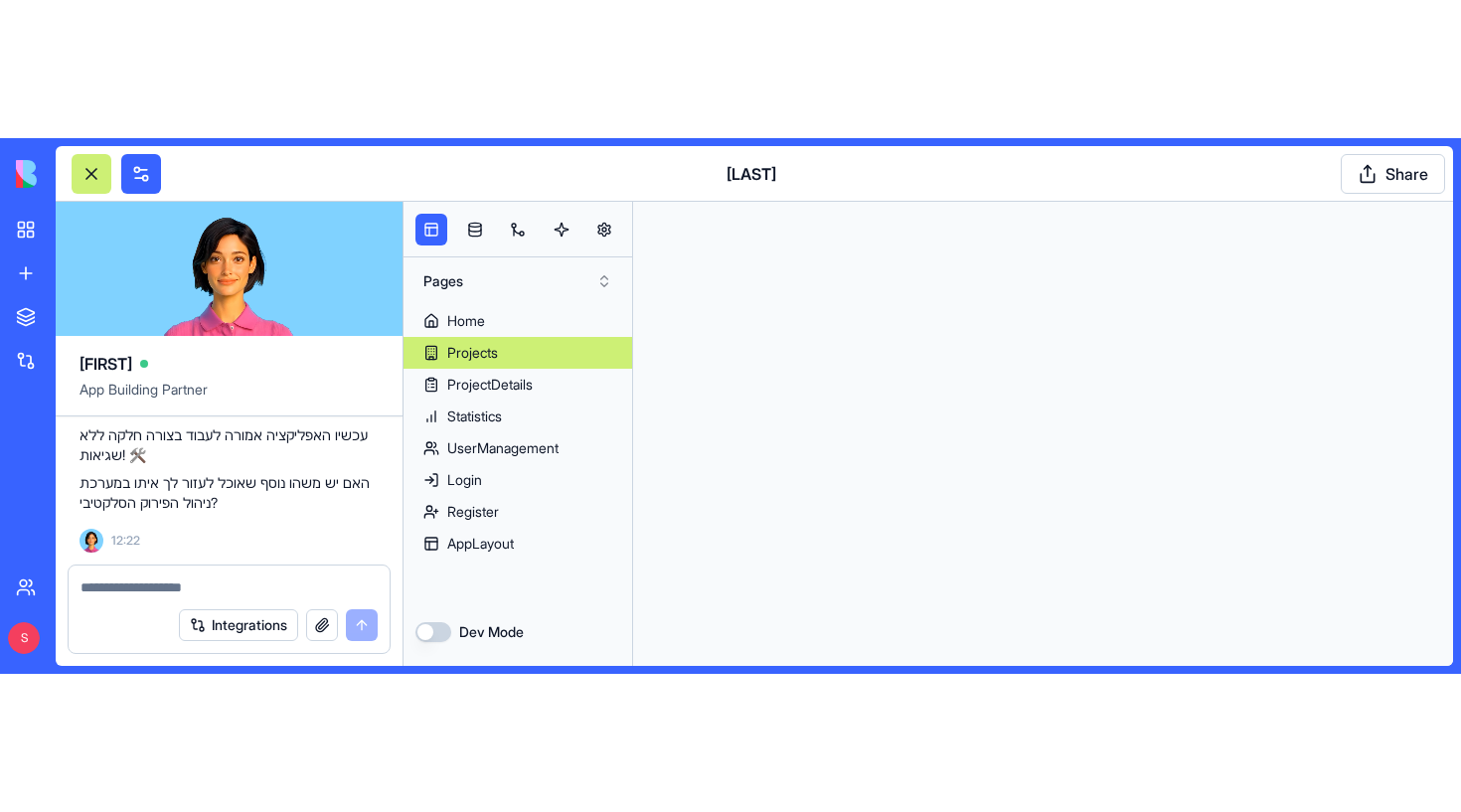 scroll, scrollTop: 0, scrollLeft: 0, axis: both 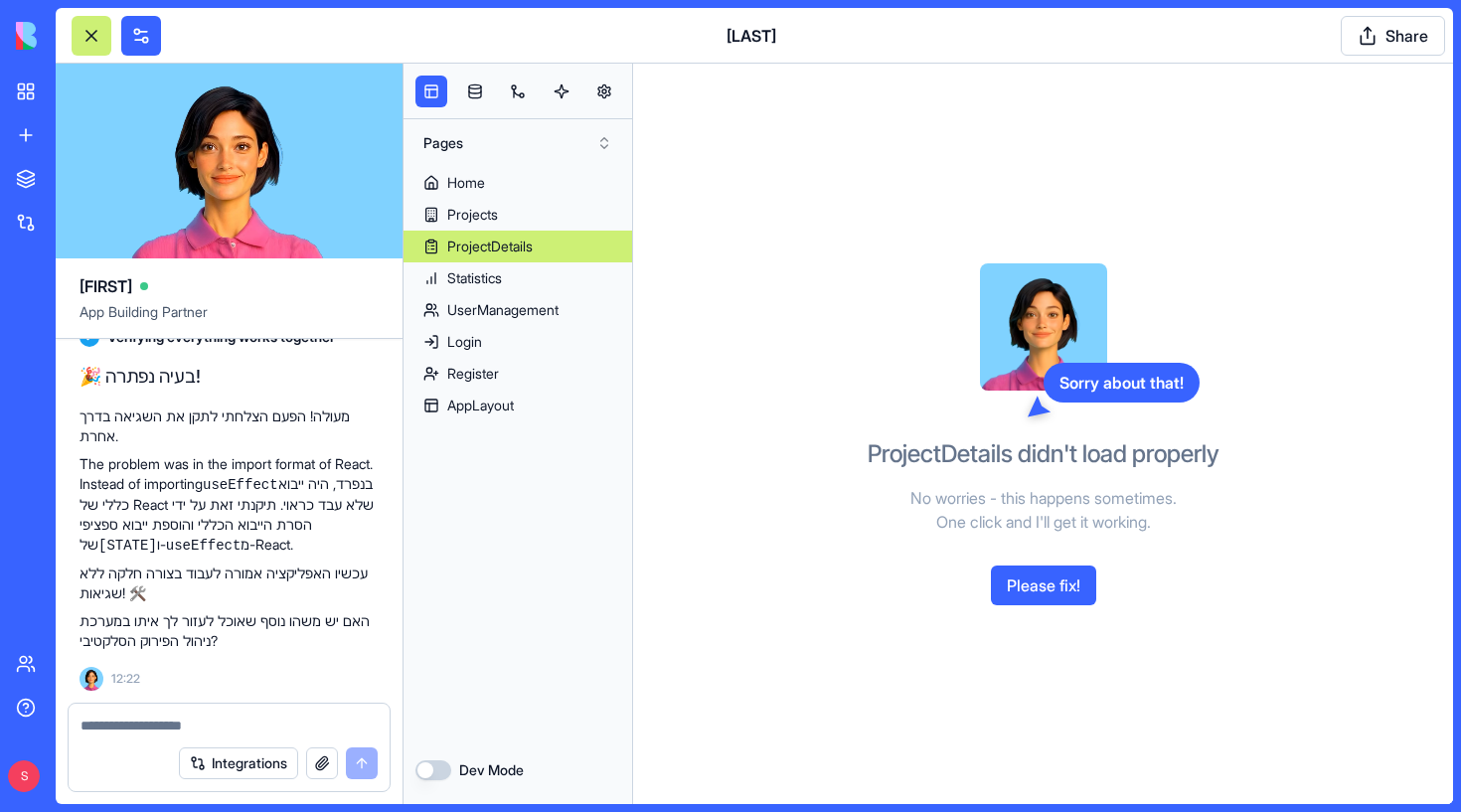 click at bounding box center [229, 726] 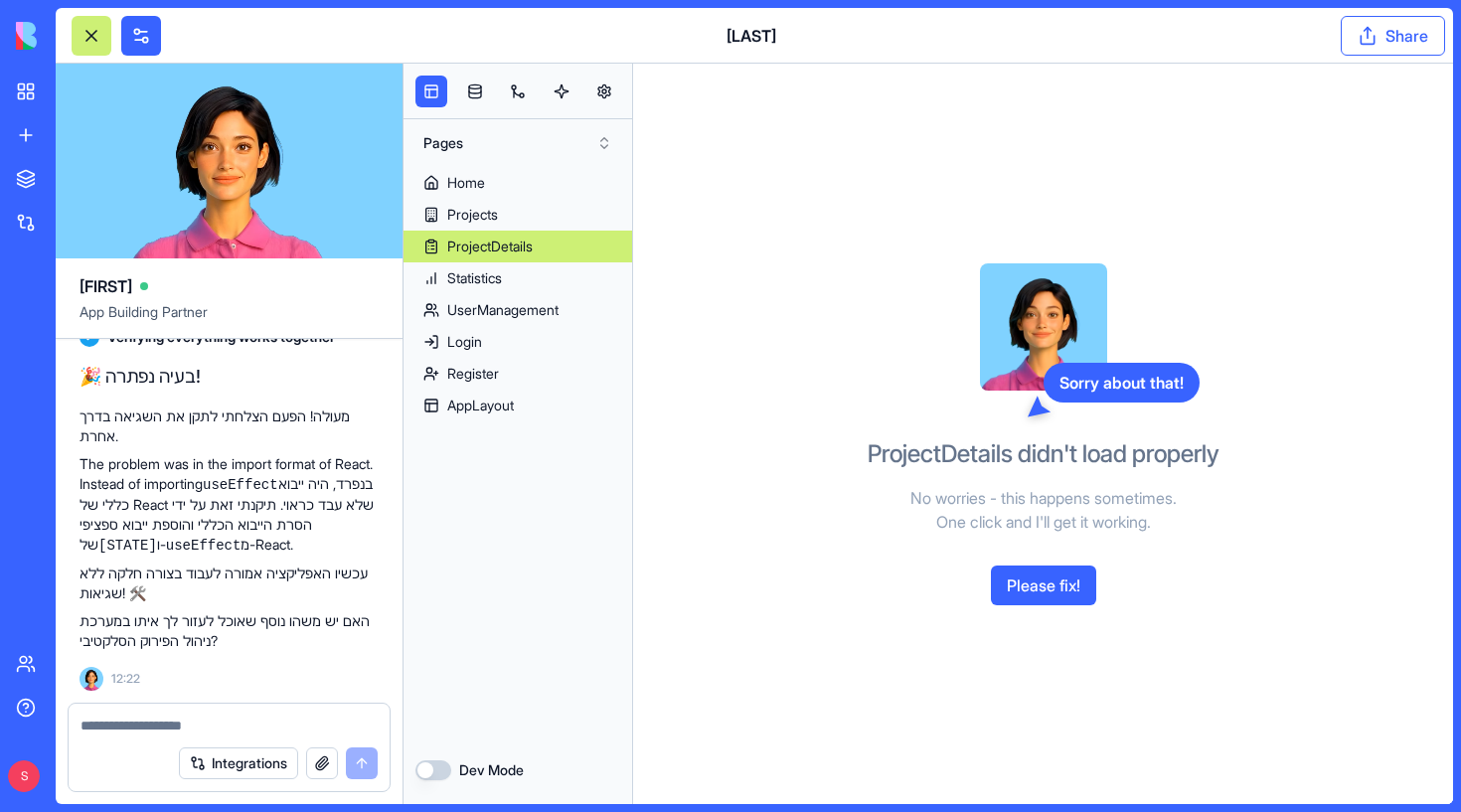 click on "Share" at bounding box center [1392, 36] 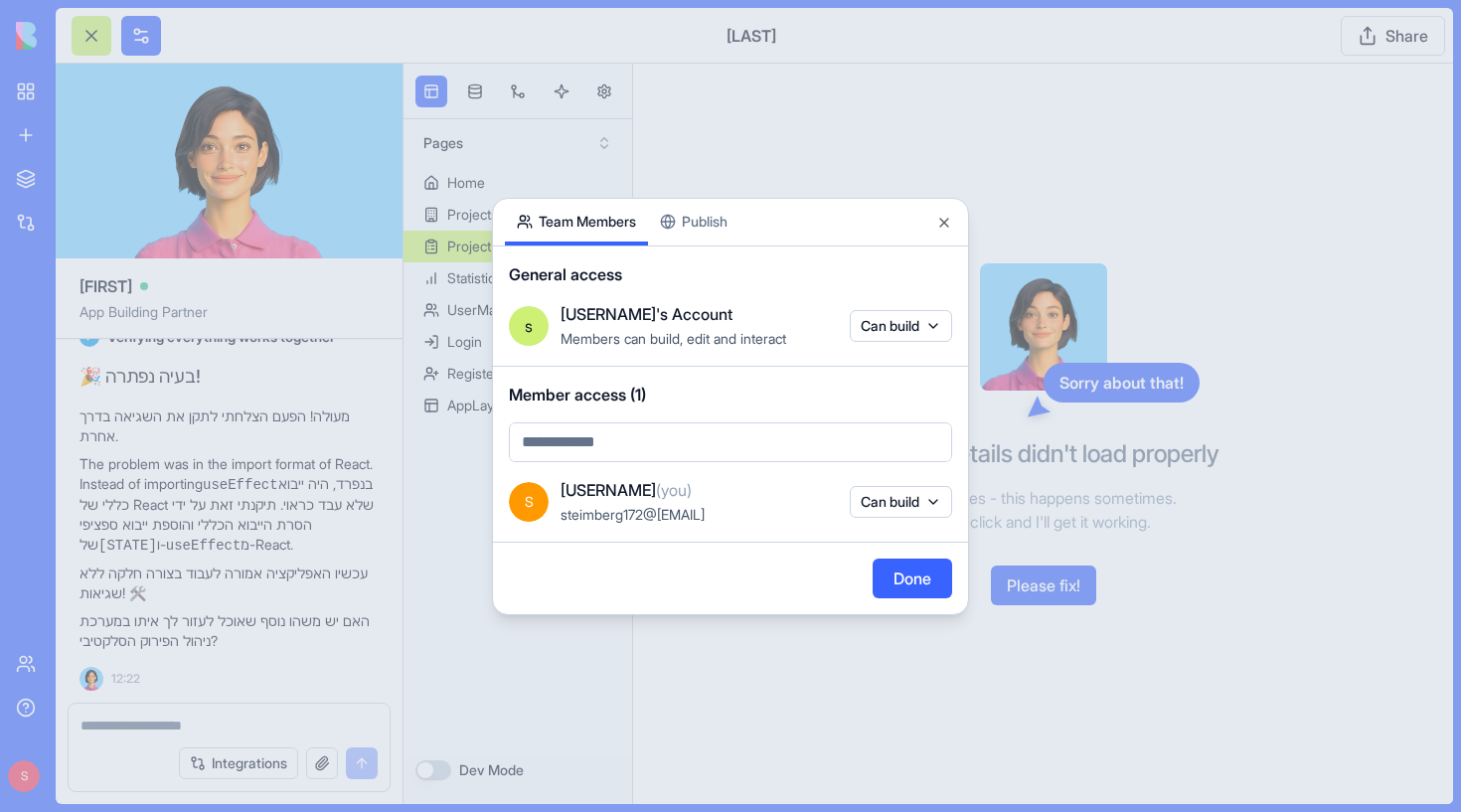 click on "BETA My workspace New App
To pick up a draggable item, press the space bar.
While dragging, use the arrow keys to move the item.
Press space again to drop the item in its new position, or press escape to cancel.
Marketplace Integrations Recent JAS Social Media Content Generator TRY Blog Generation Pro TRY Team Help S JAS Share Ella App Building Partner Undo S [TIME] 🏗️ Selective Demolition Management App Coming Up!
Hey there! I'm Ella, and I'm going to build you a super cool app for managing selective demolition in construction projects. This will help you track items, calculate environmental impact, and manage everything from your tablet or phone. Let's make demolition smarter! 🚀
Let me create the data structure and implement your app right away. Setting up your data structure Now, let's add some sample data to get you started: Now, let's implement the app with all the required pages and functionality: Naming the app Working on the "AppLayout"  Working on the "Home" page" at bounding box center [730, 406] 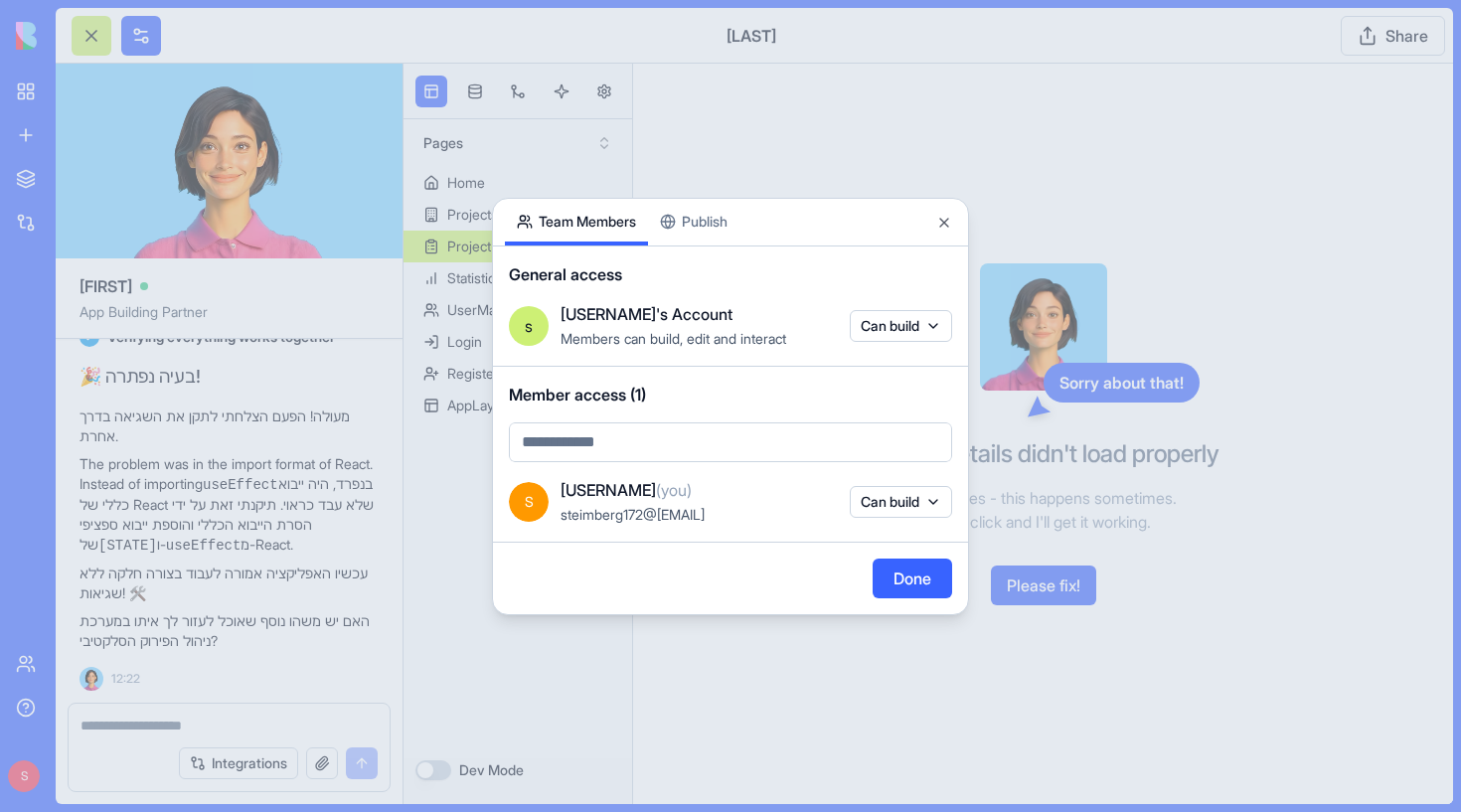 paste on "**********" 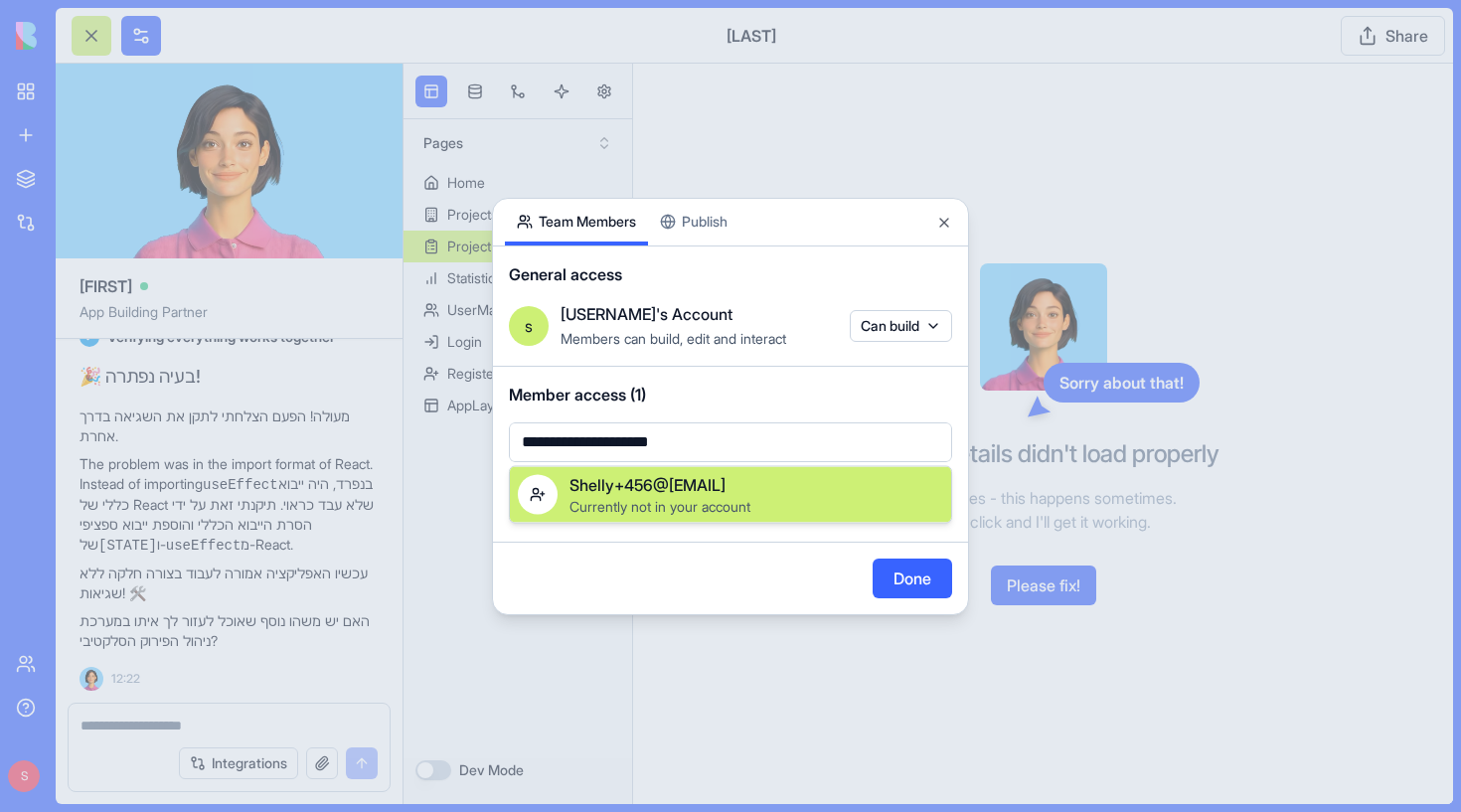 type on "**********" 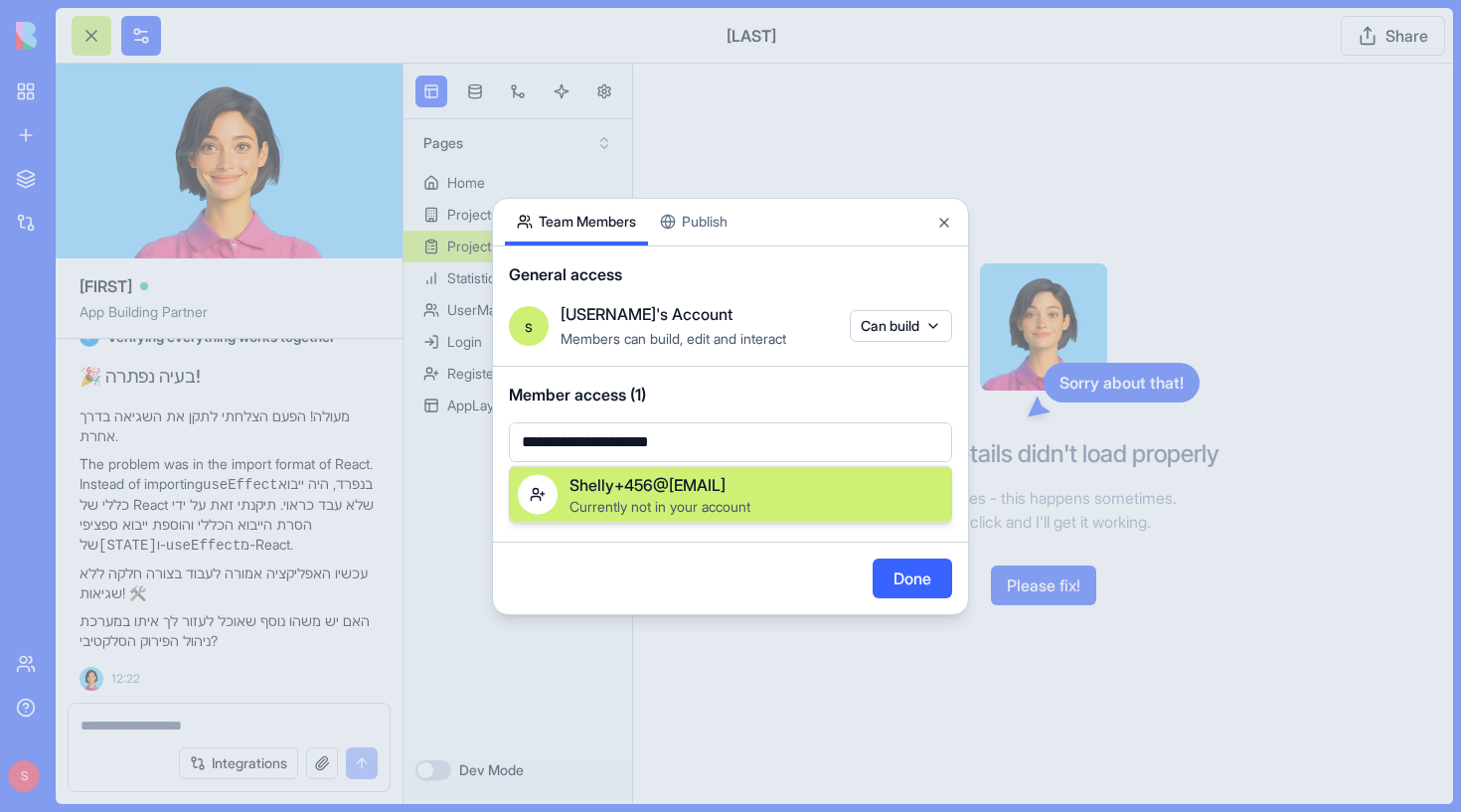 click on "Shelly+456@[EMAIL]" at bounding box center [647, 485] 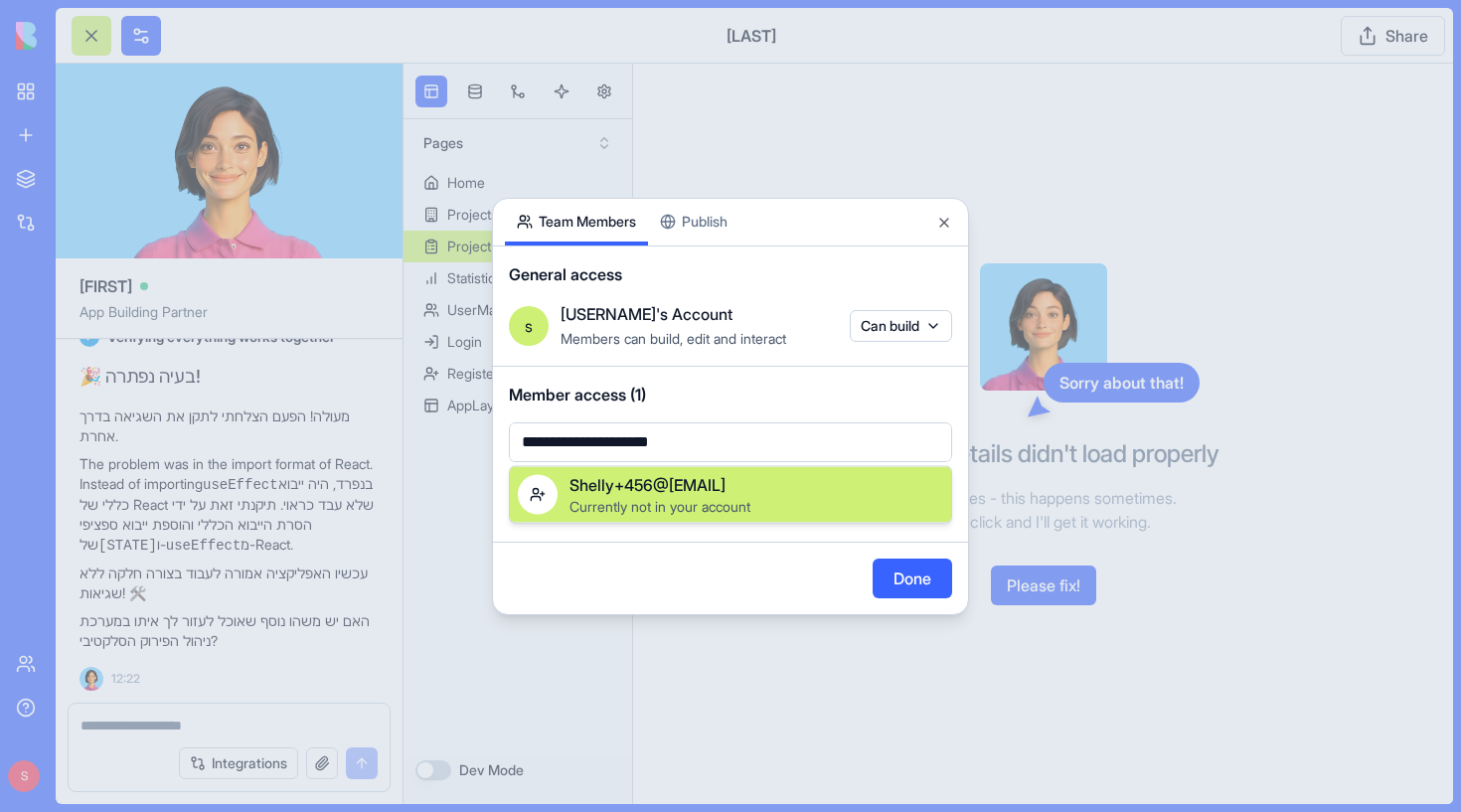 type 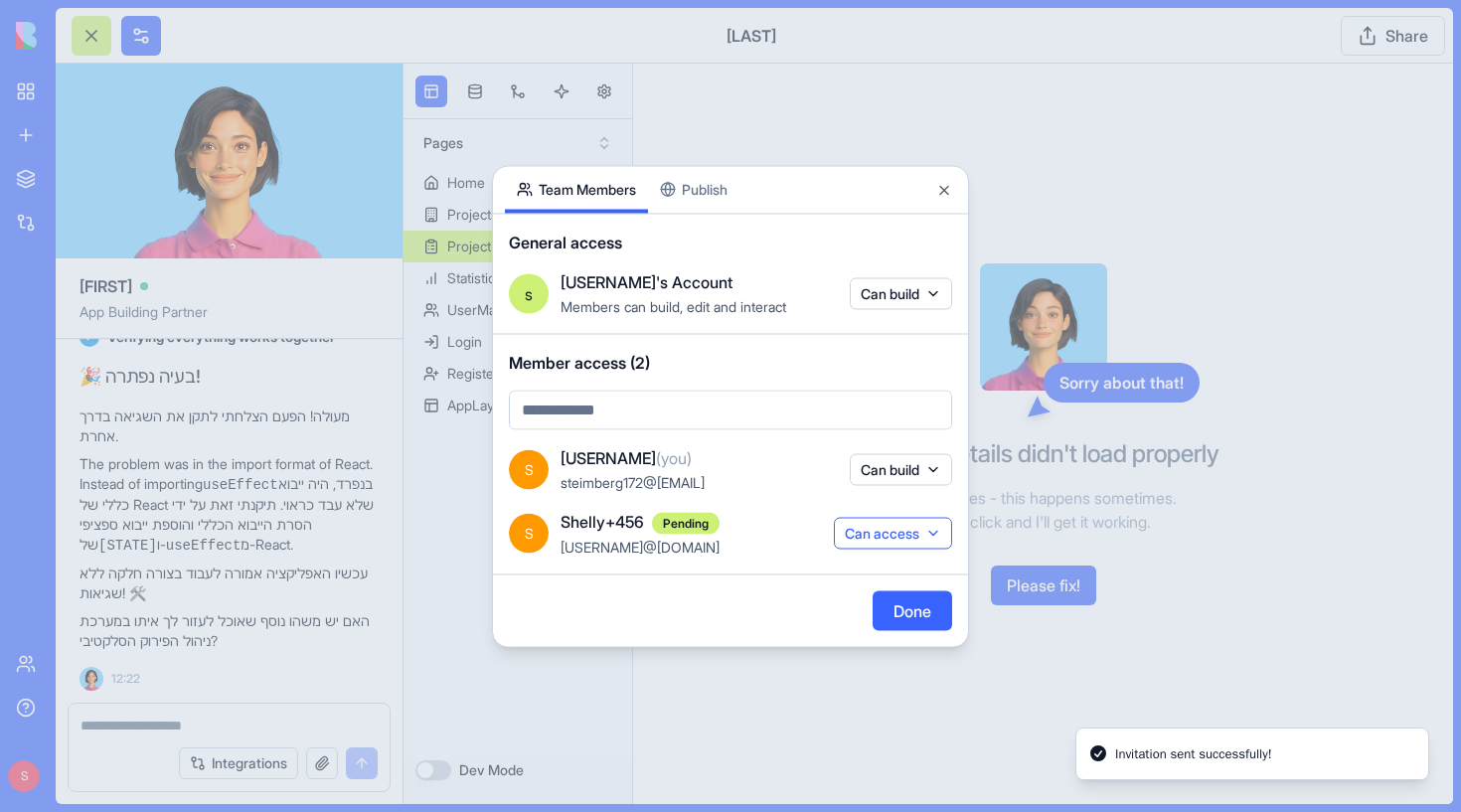click on "Can access" at bounding box center (893, 534) 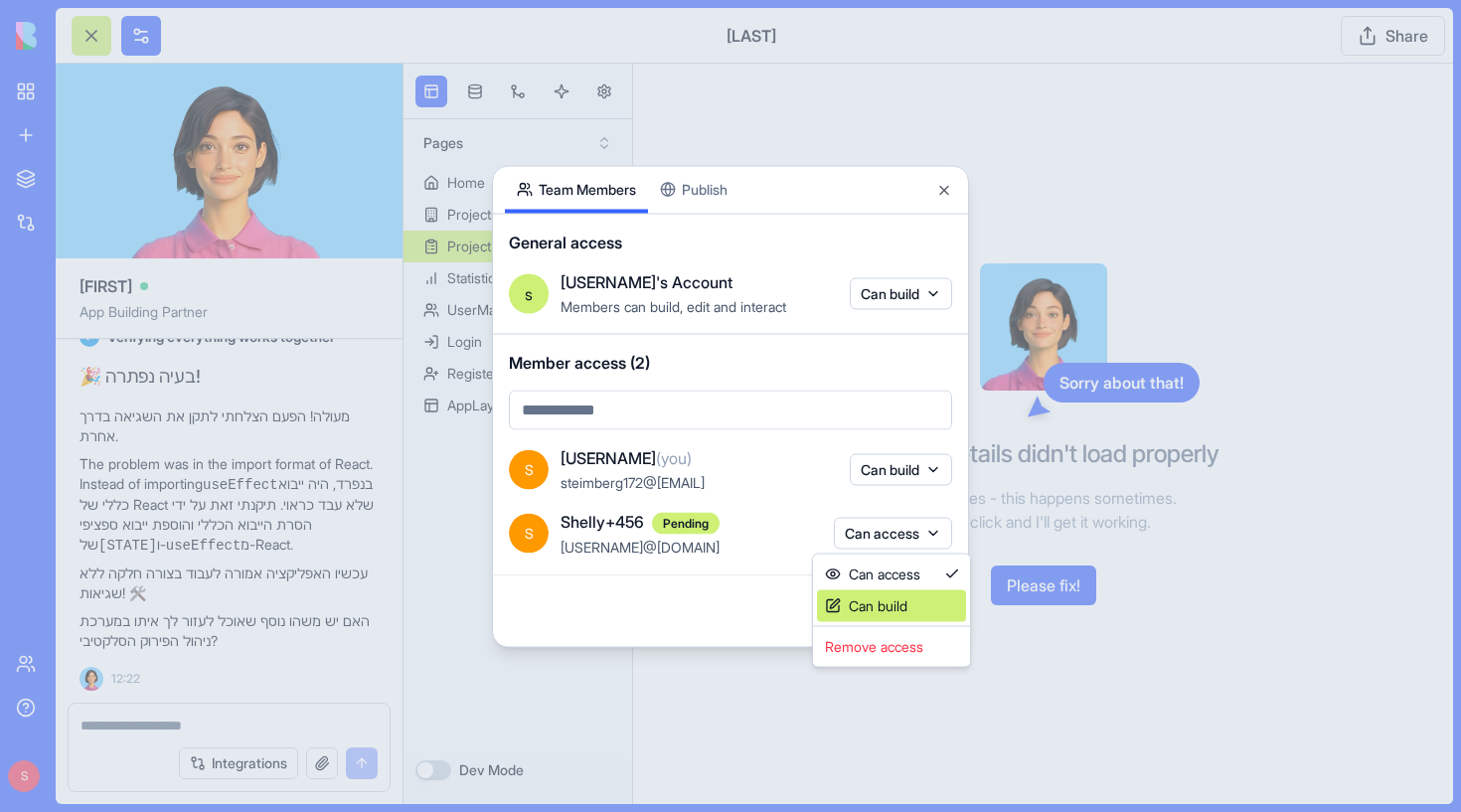click on "Can build" at bounding box center (892, 606) 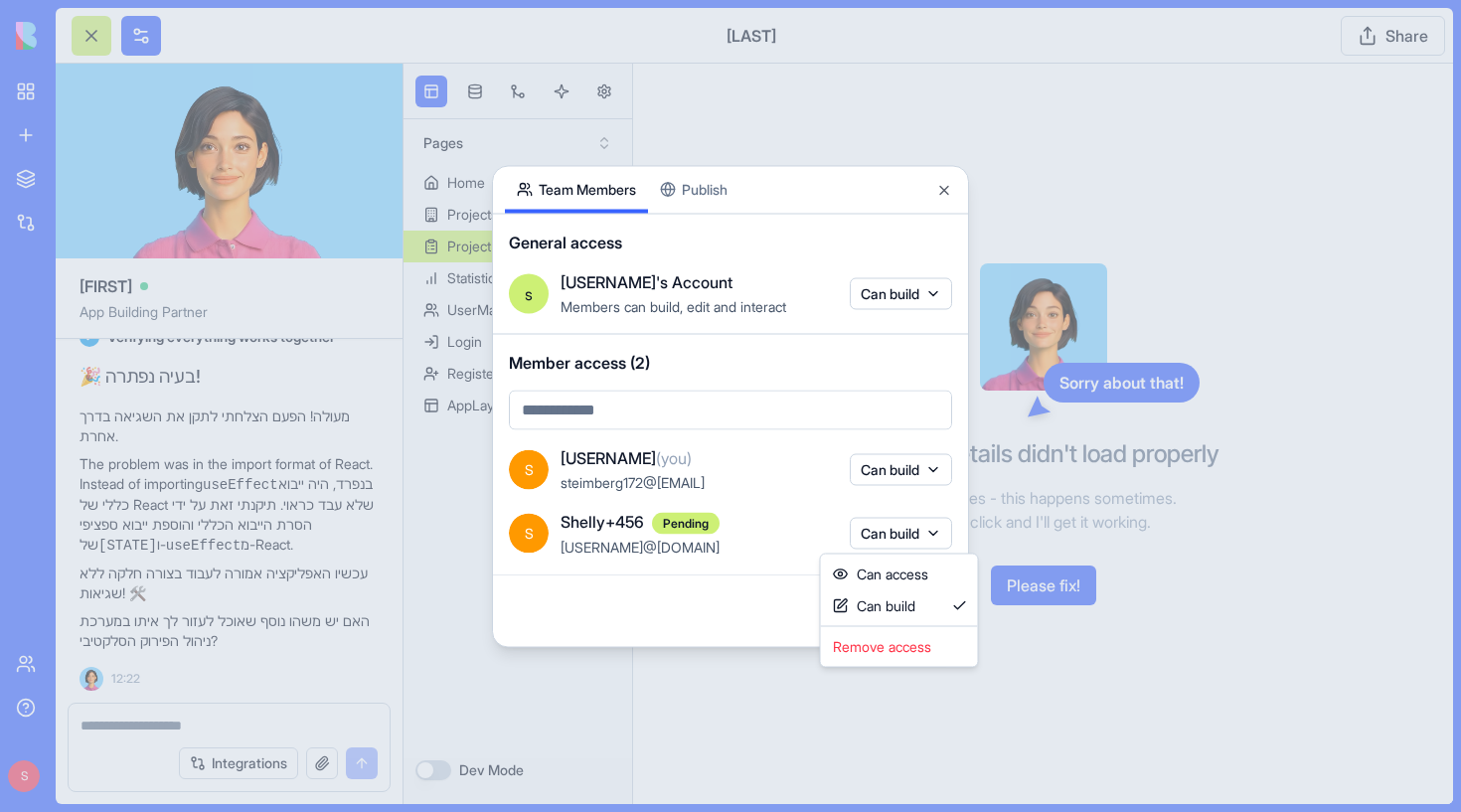 click at bounding box center (730, 406) 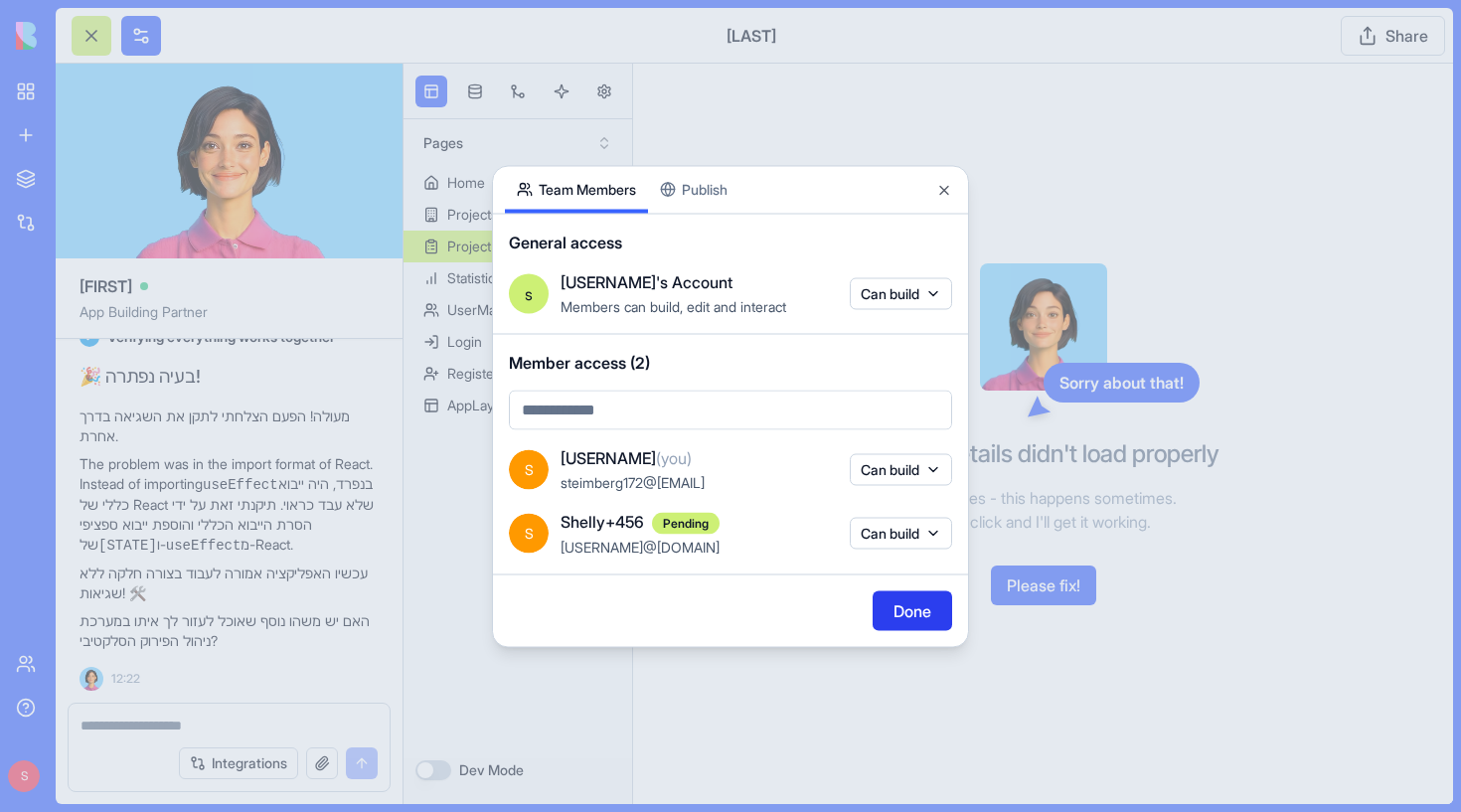 click on "Done" at bounding box center [912, 610] 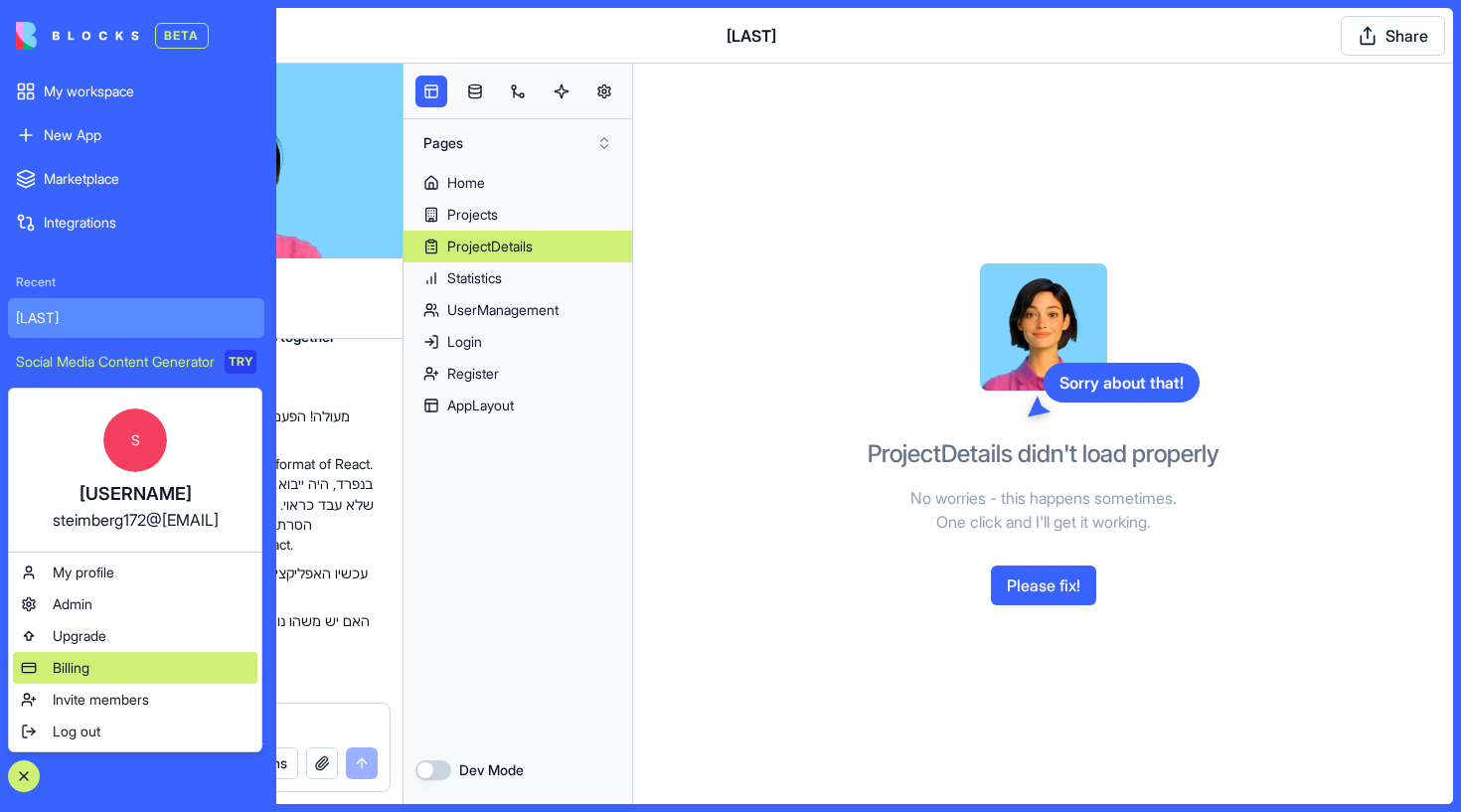 click on "Billing" at bounding box center (135, 668) 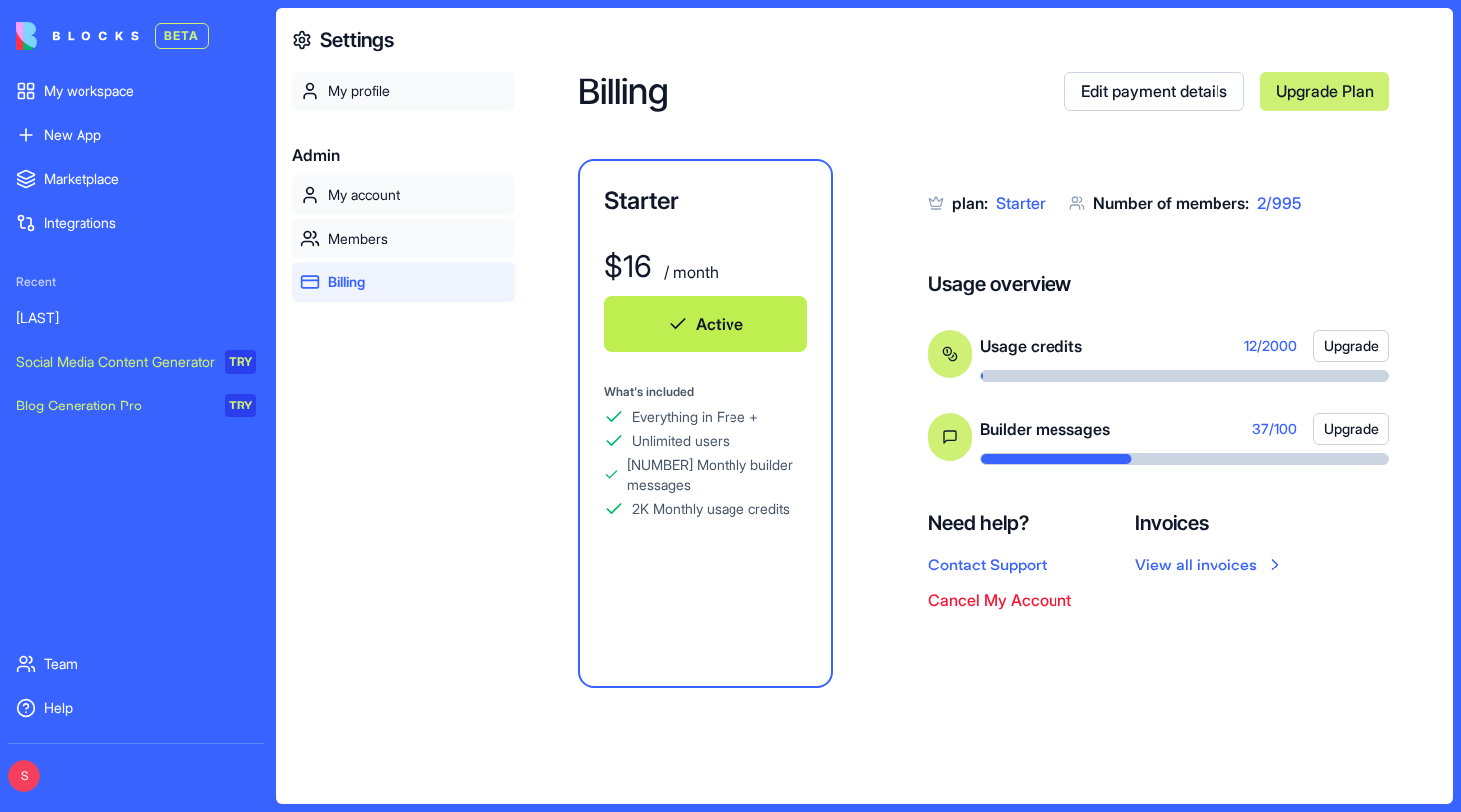 scroll, scrollTop: 64, scrollLeft: 0, axis: vertical 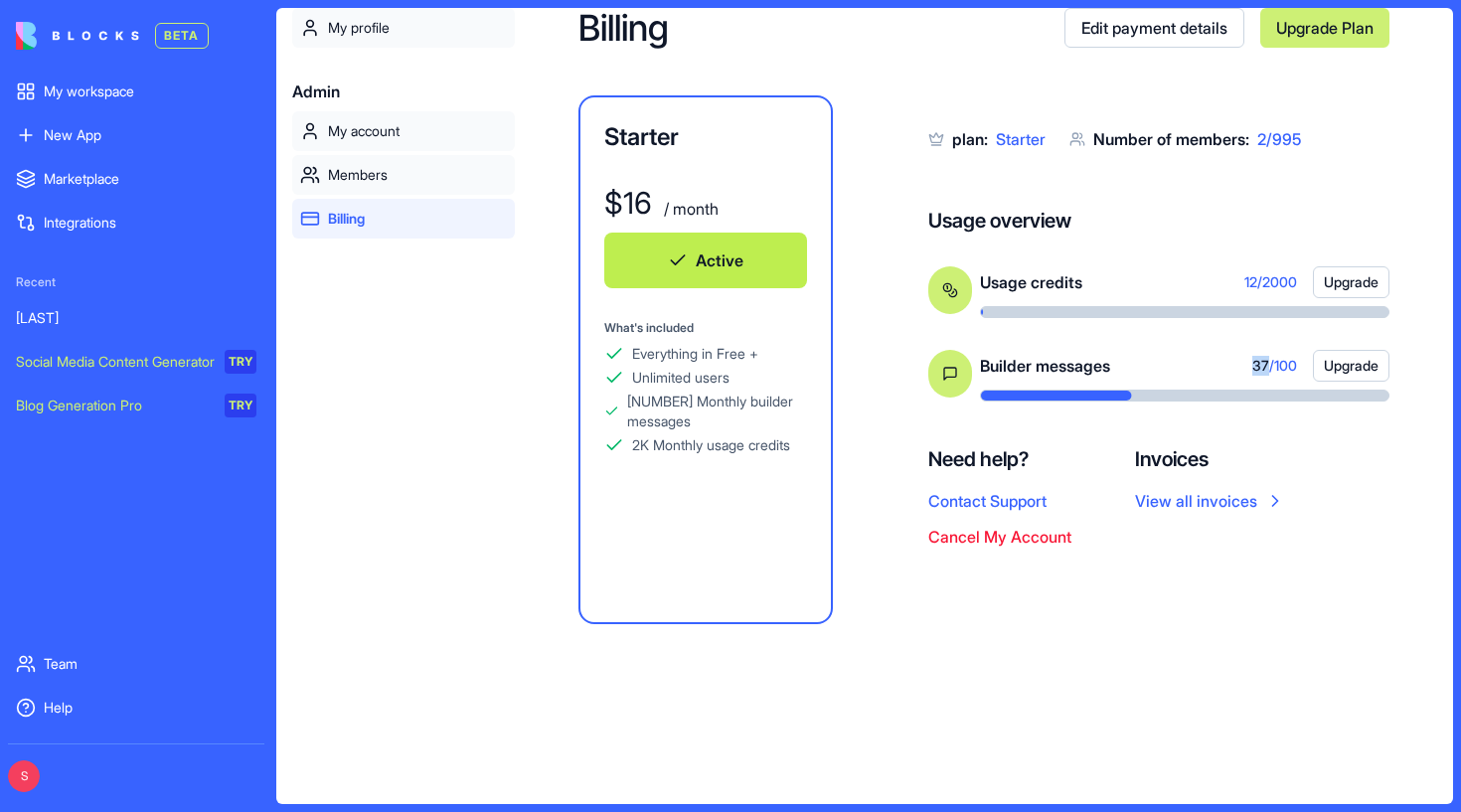 drag, startPoint x: 1259, startPoint y: 370, endPoint x: 1222, endPoint y: 369, distance: 37.01351 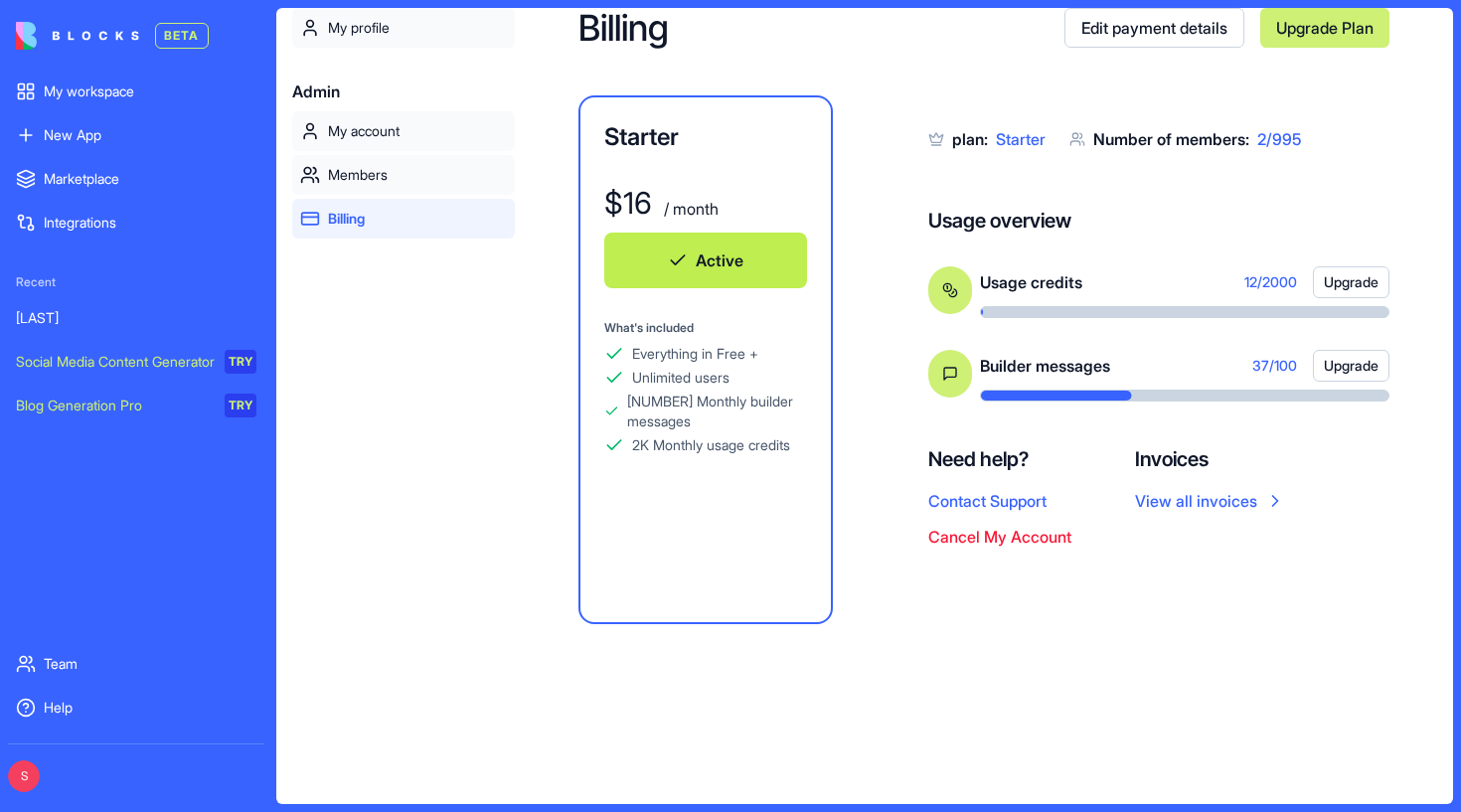 scroll, scrollTop: 0, scrollLeft: 0, axis: both 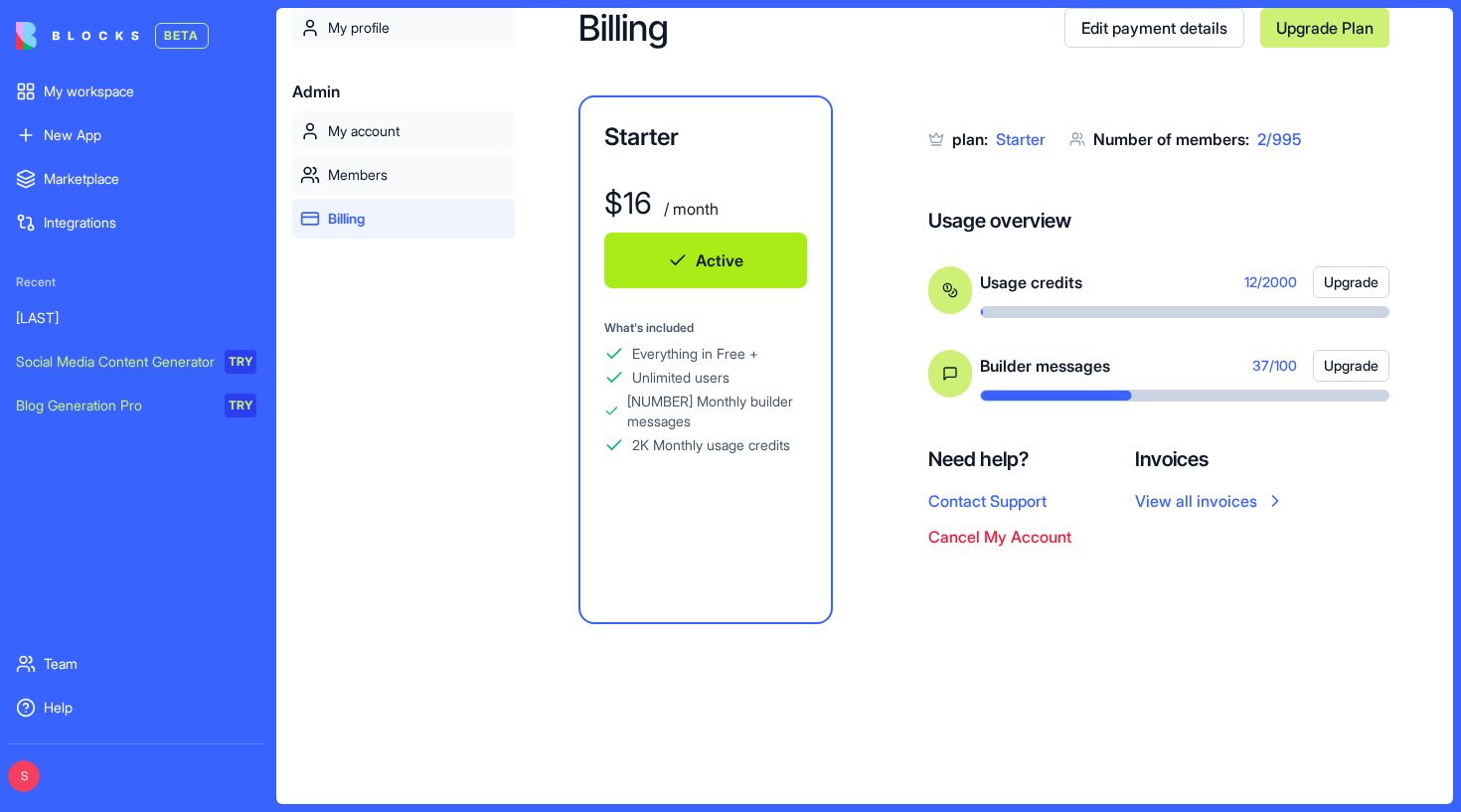 click on "Active" at bounding box center [706, 260] 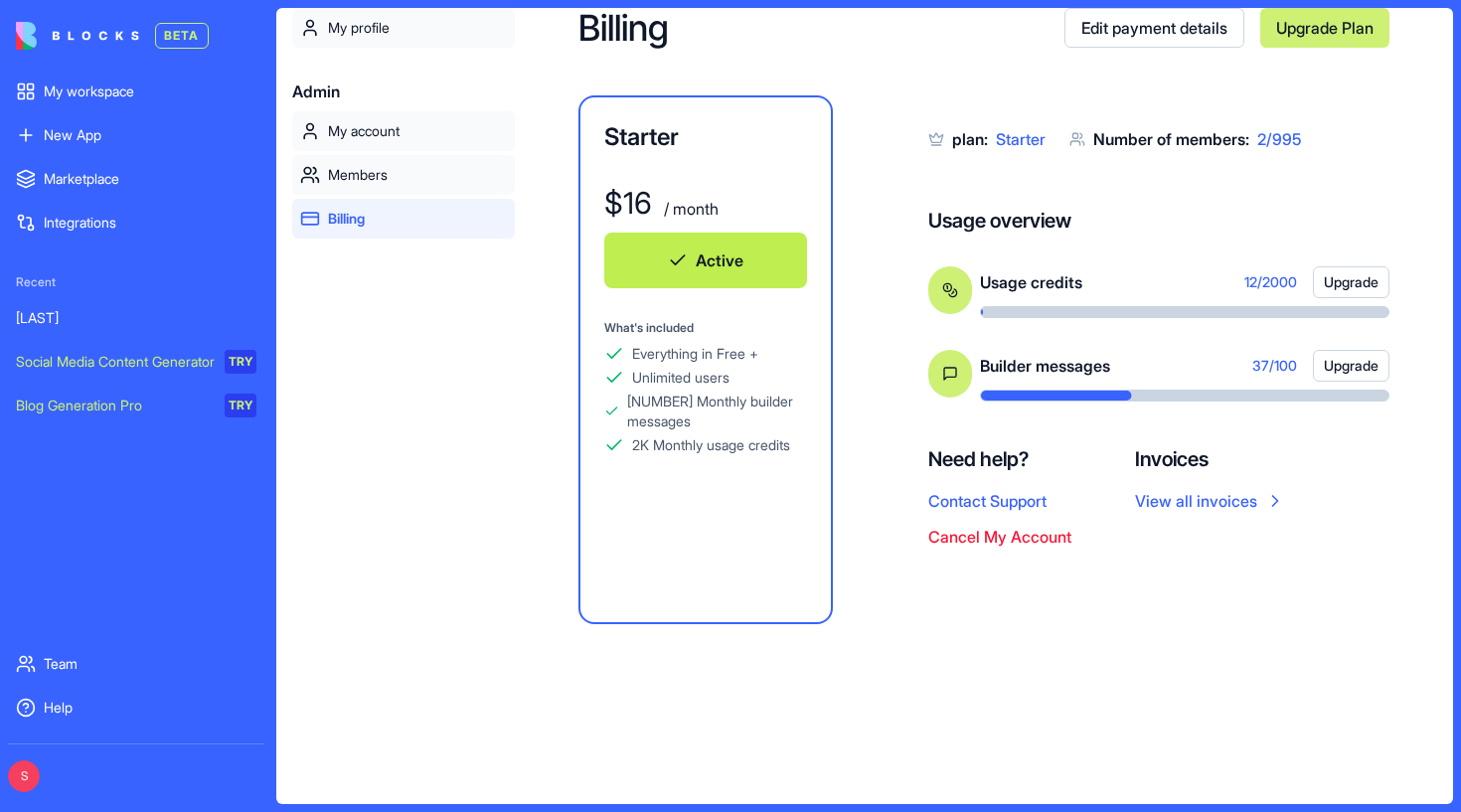 click on "Everything in Free + Unlimited users 100 Monthly builder messages 2K Monthly usage credits" at bounding box center [706, 431] 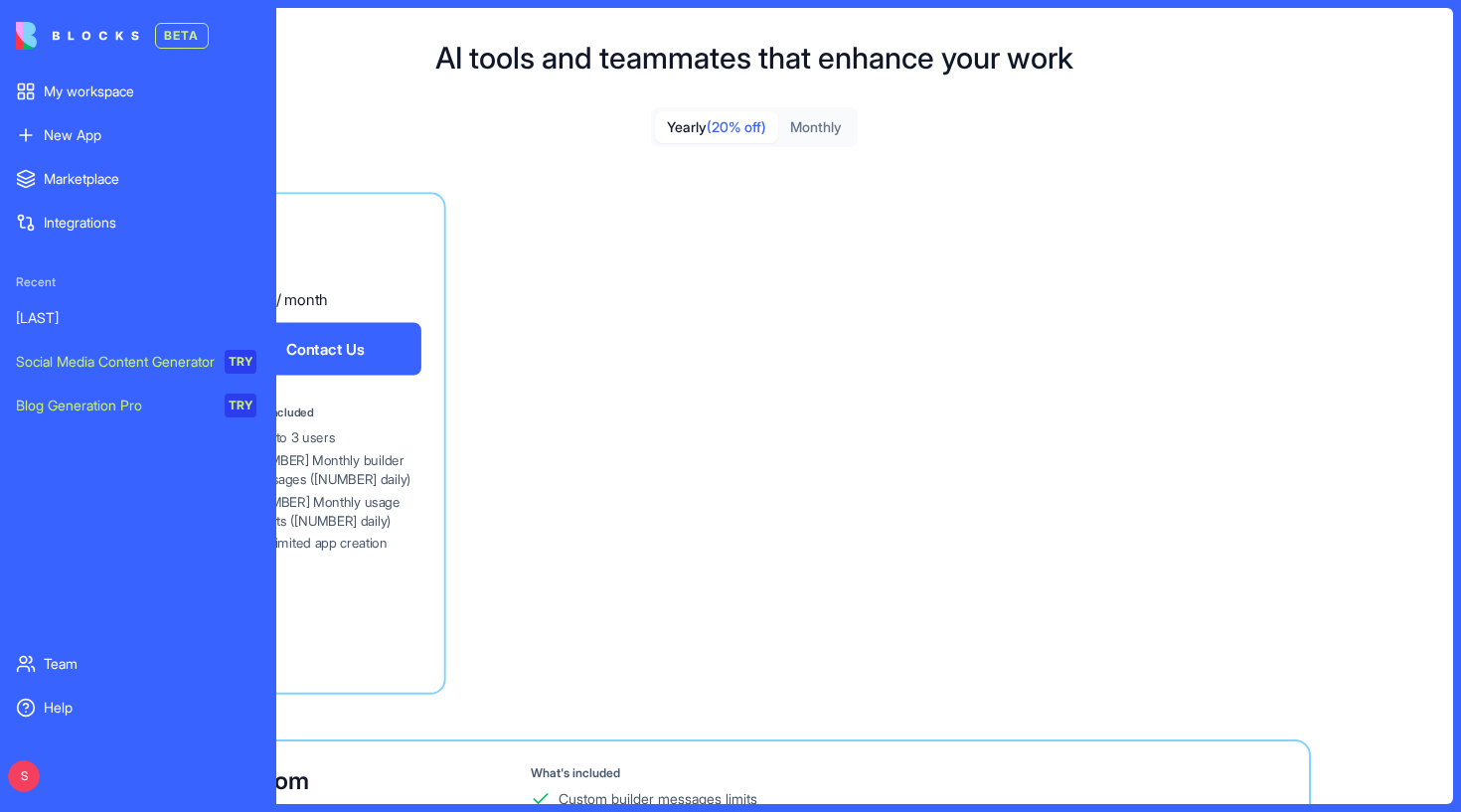 scroll, scrollTop: 0, scrollLeft: 0, axis: both 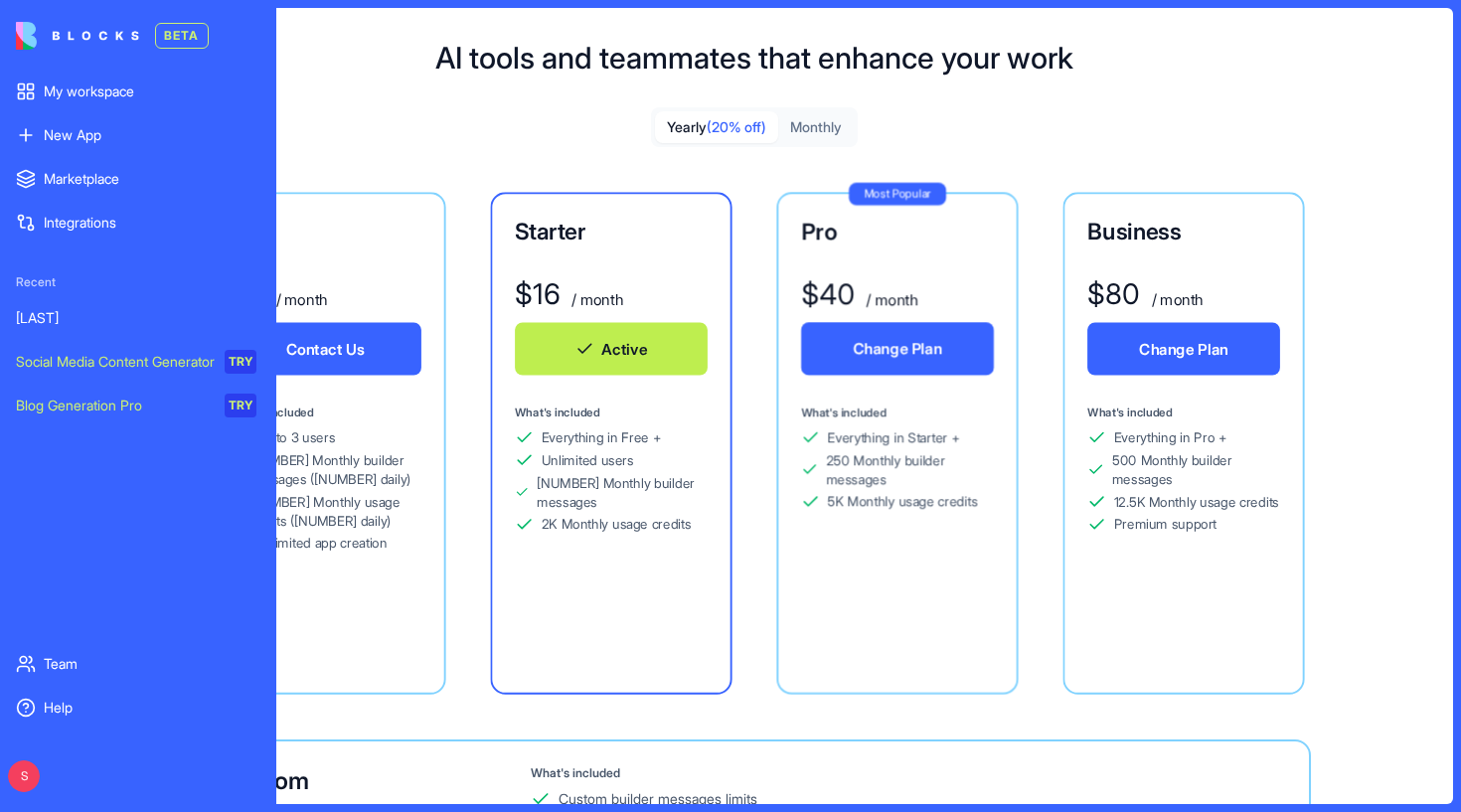 click on "AI tools and teammates that enhance your work Yearly  (20% off) Monthly Free $ 0   / month Contact Us What's included Up to 3 users 25 Monthly builder messages (7 daily) 500 Monthly usage credits (150 daily) Unlimited app creation Starter $ 16   / month Active What's included Everything in Free + Unlimited users 100 Monthly builder messages 2K Monthly usage credits Most Popular Pro $ 40   / month Change Plan What's included Everything in Starter + 250 Monthly builder messages 5K Monthly usage credits Business $ 80   / month Change Plan What's included Everything in Pro +  500 Monthly builder messages 12.5K Monthly usage credits Premium support Custom Custom Pricing What's included Custom builder messages limits Custom usage credits limits Custom integrations Dedicated Solution Architect Dedicated support  / account management Contact Us" at bounding box center (754, 503) 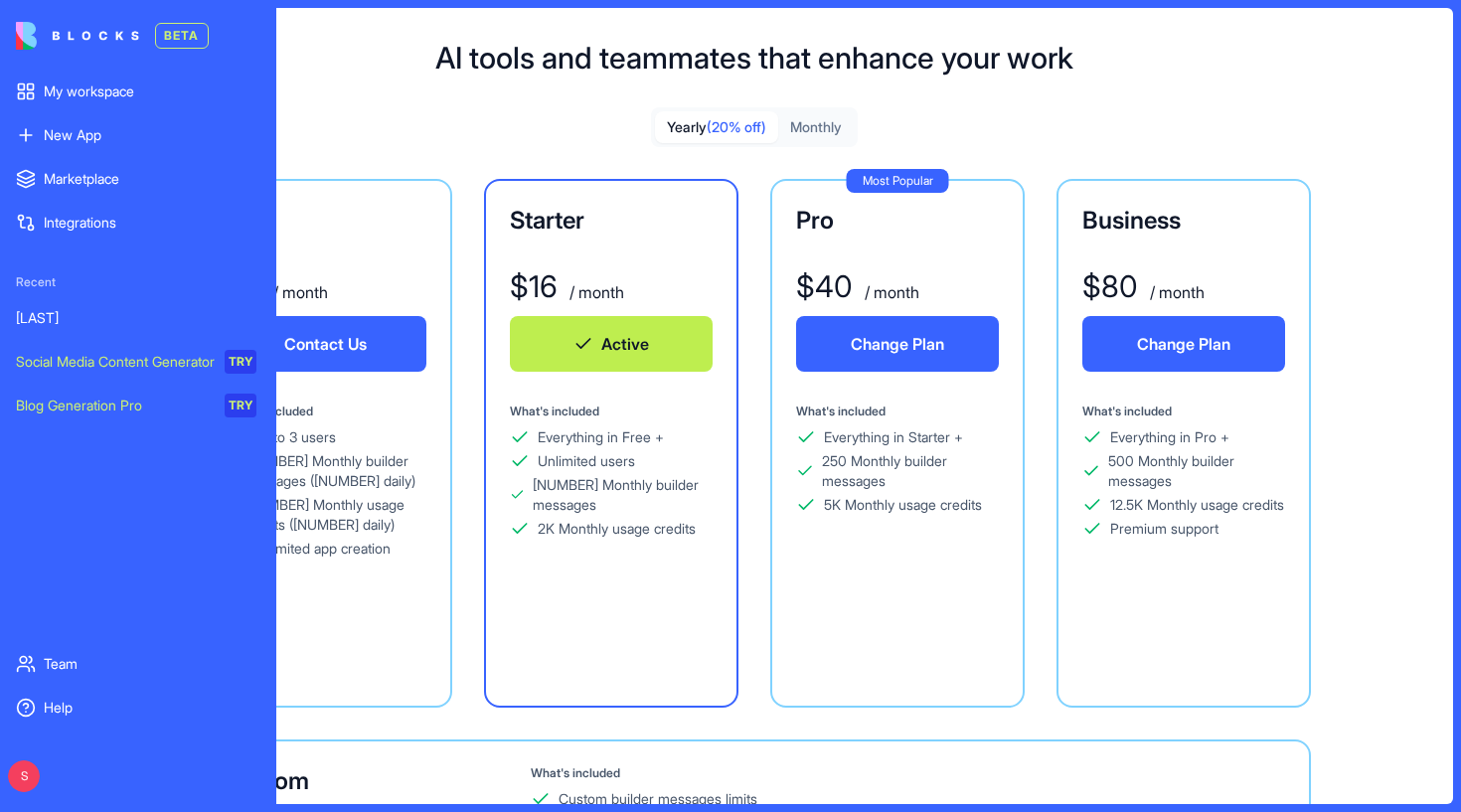 scroll, scrollTop: 0, scrollLeft: 0, axis: both 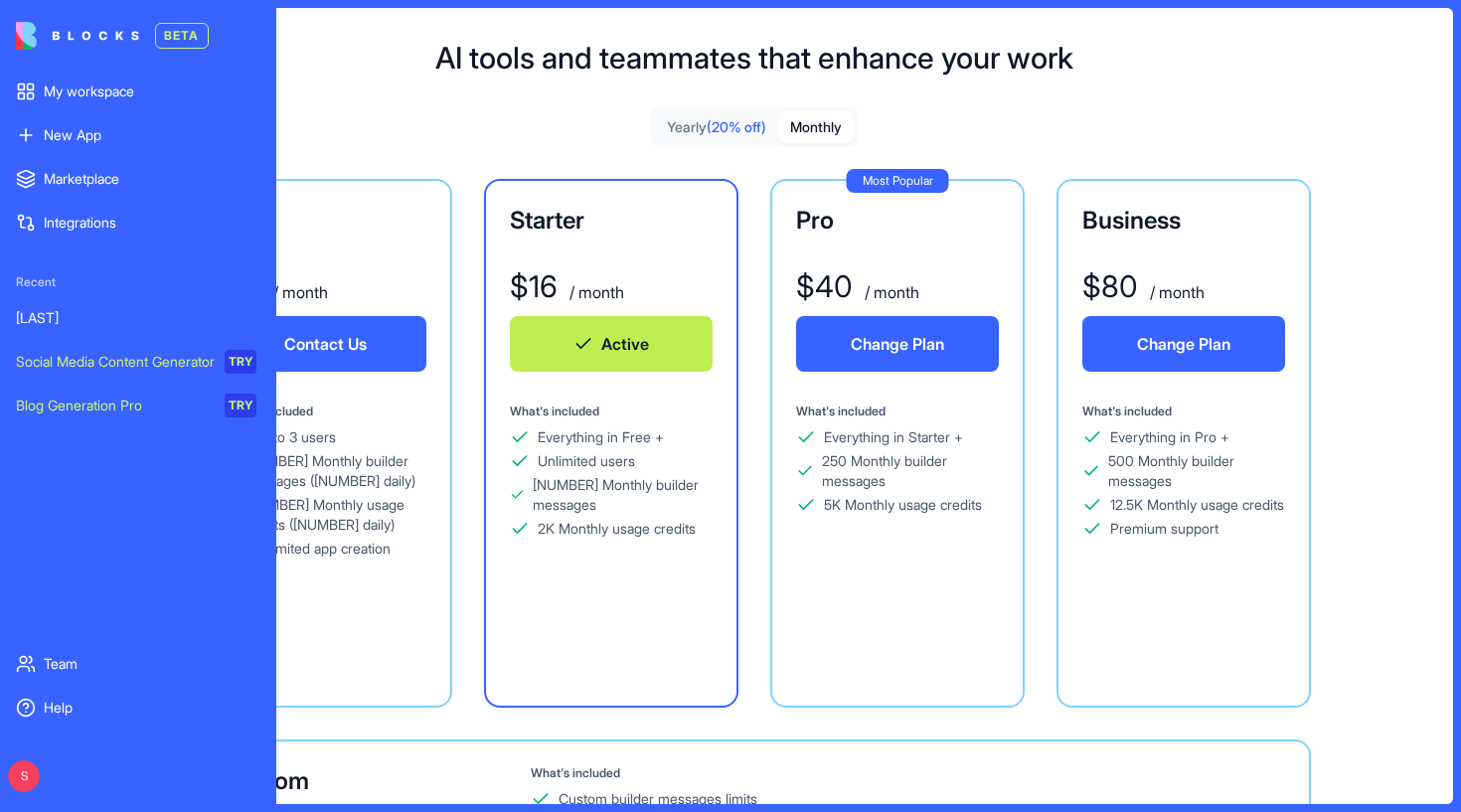 click on "Monthly" at bounding box center (816, 127) 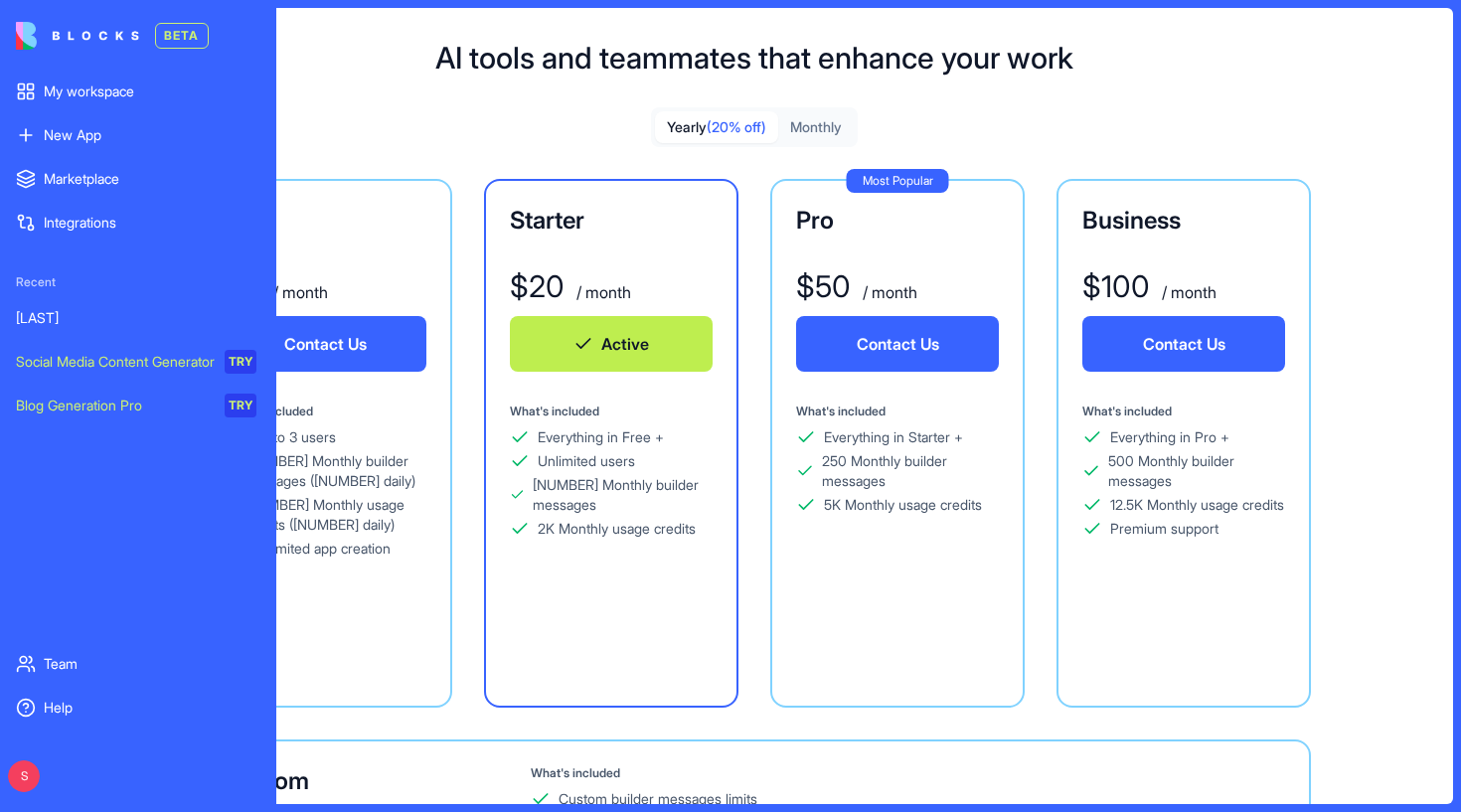 click on "Yearly  (20% off)" at bounding box center (717, 127) 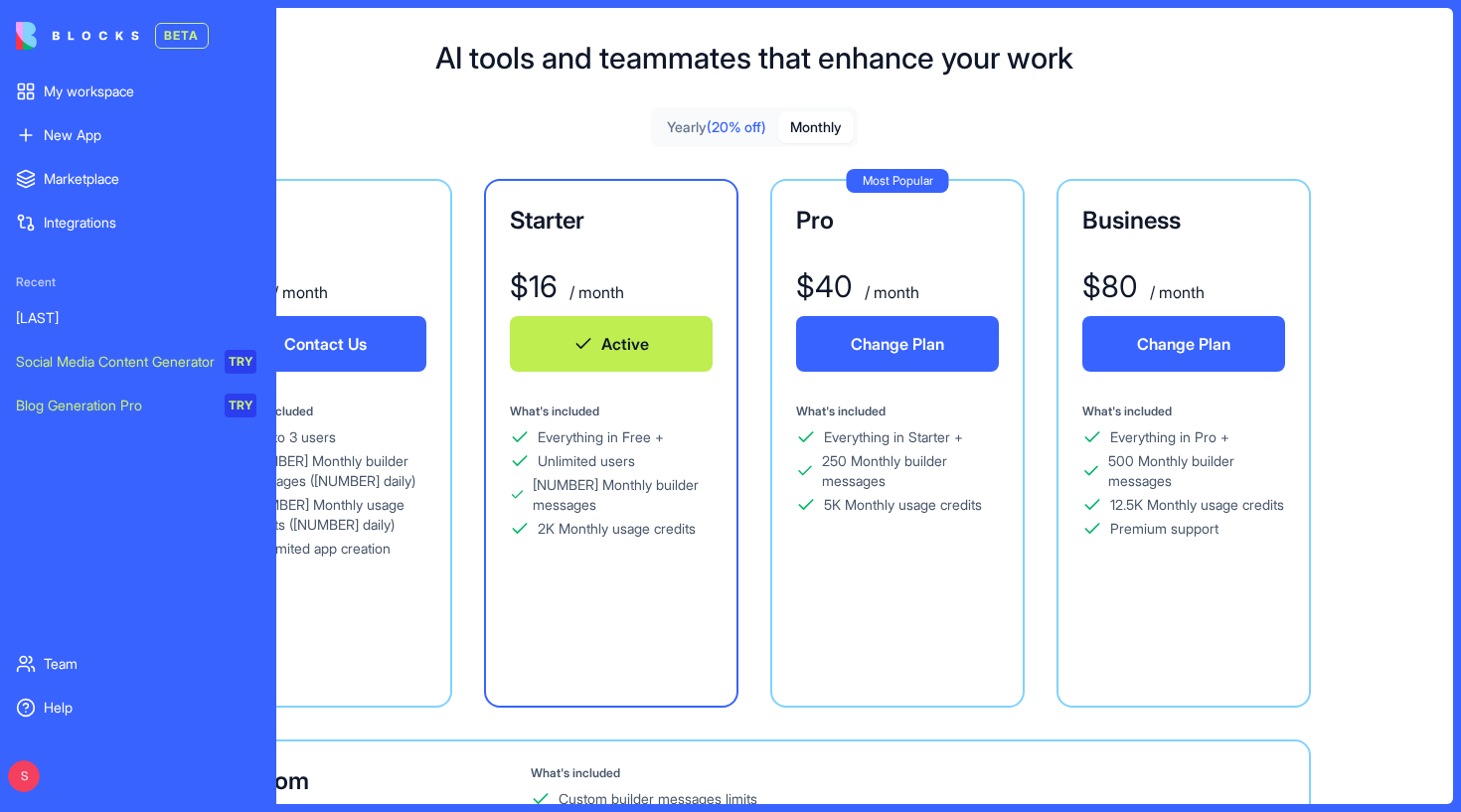 click on "Monthly" at bounding box center [816, 127] 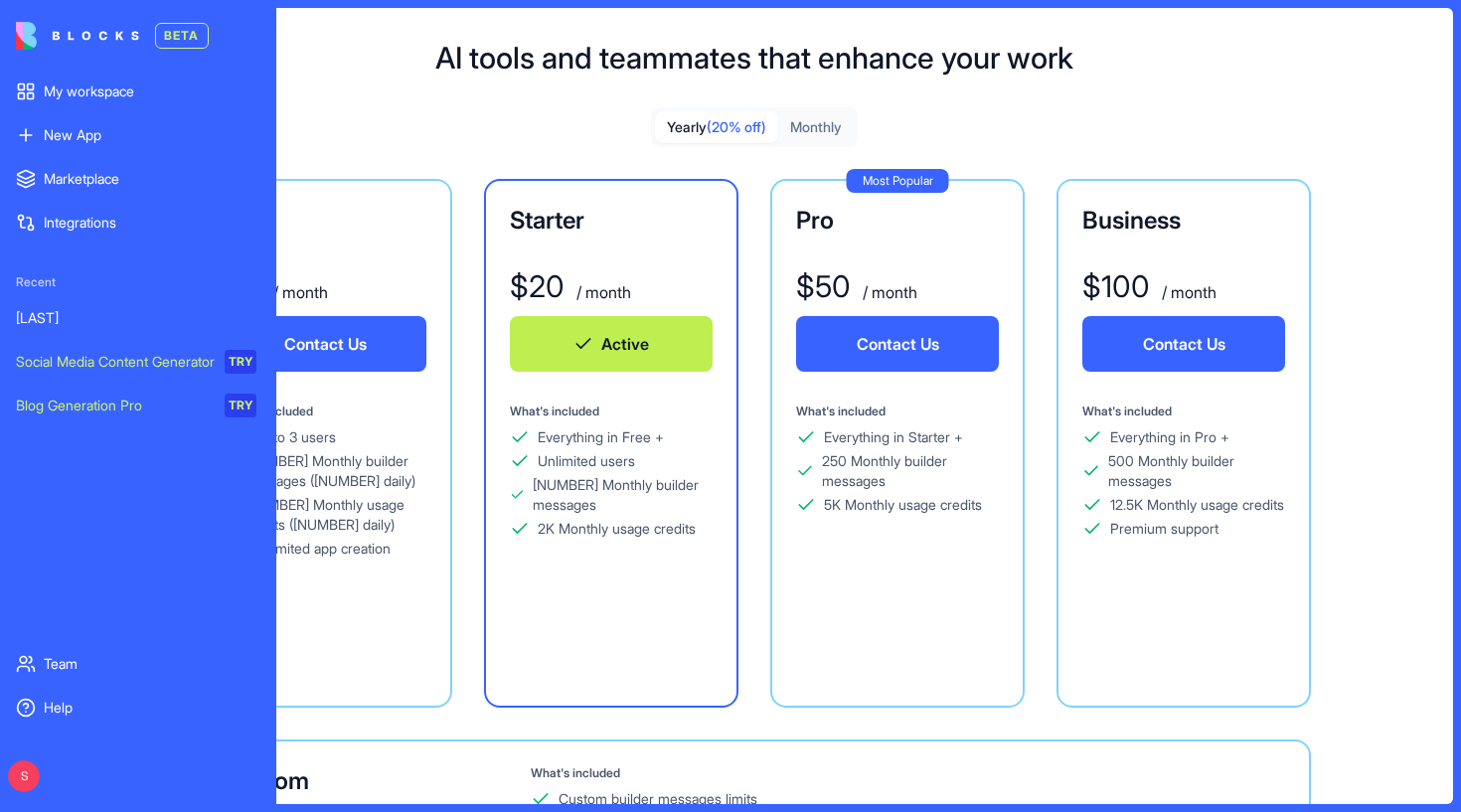 click on "(20% off)" at bounding box center (736, 127) 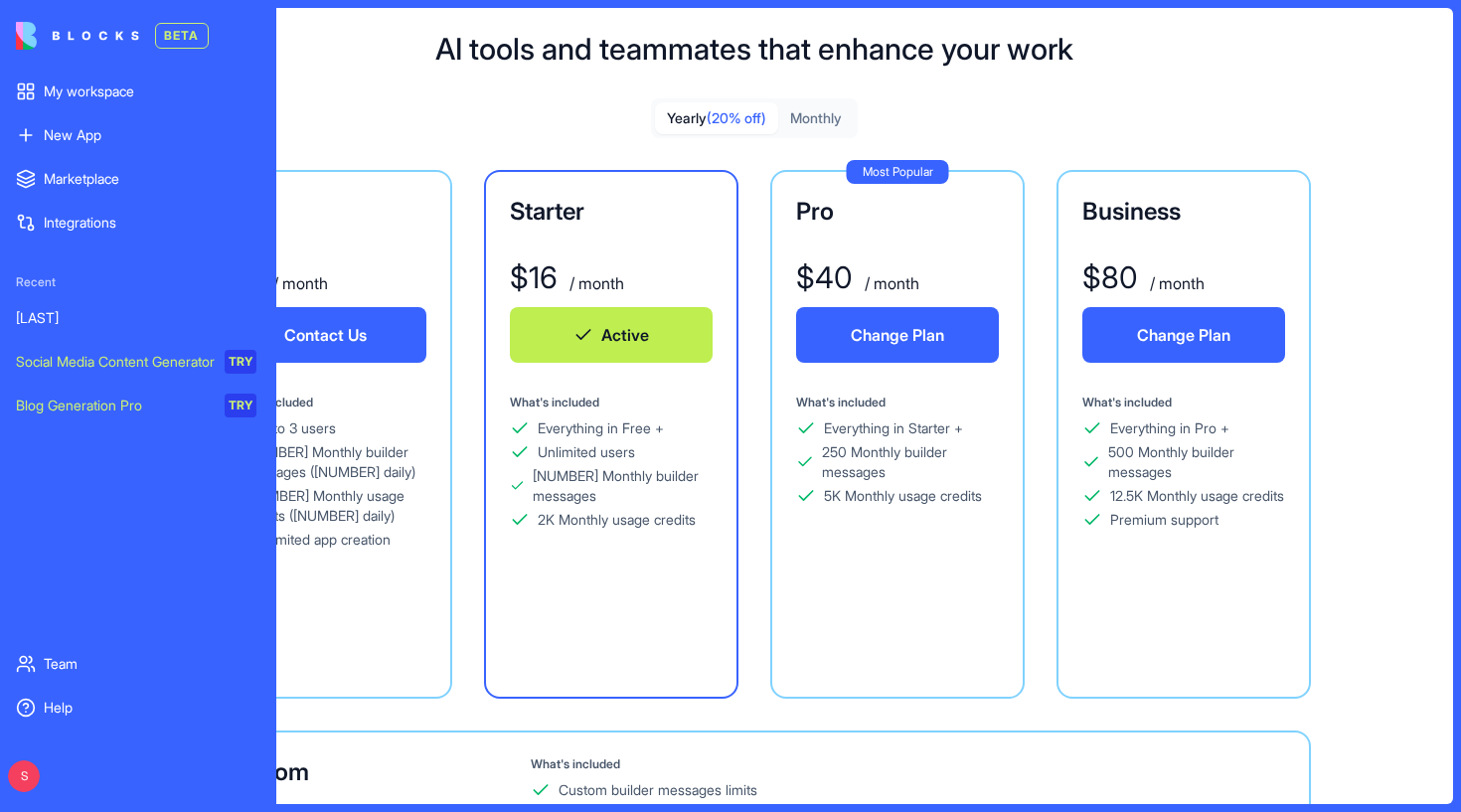 scroll, scrollTop: 8, scrollLeft: 0, axis: vertical 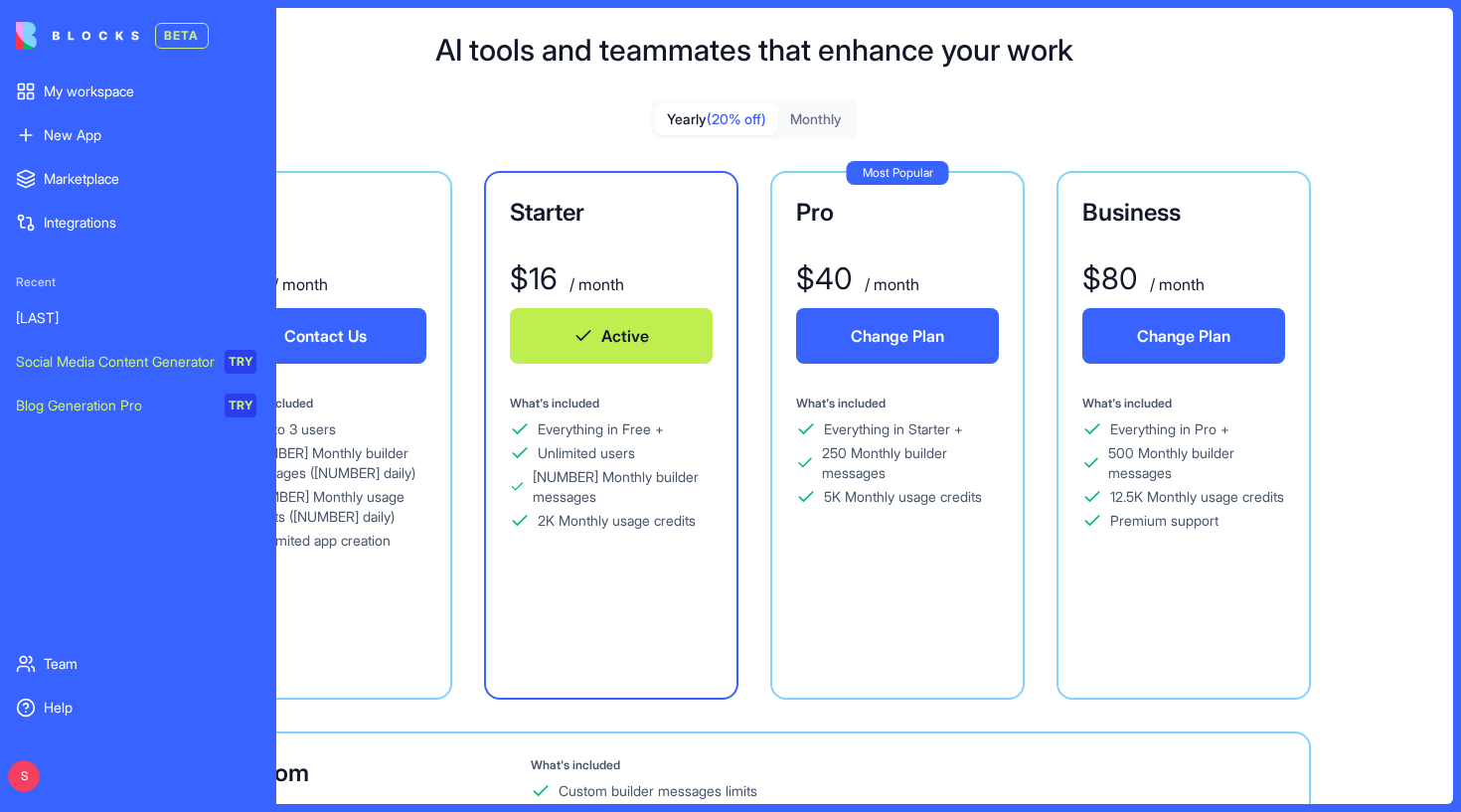 click on "Monthly" at bounding box center [816, 119] 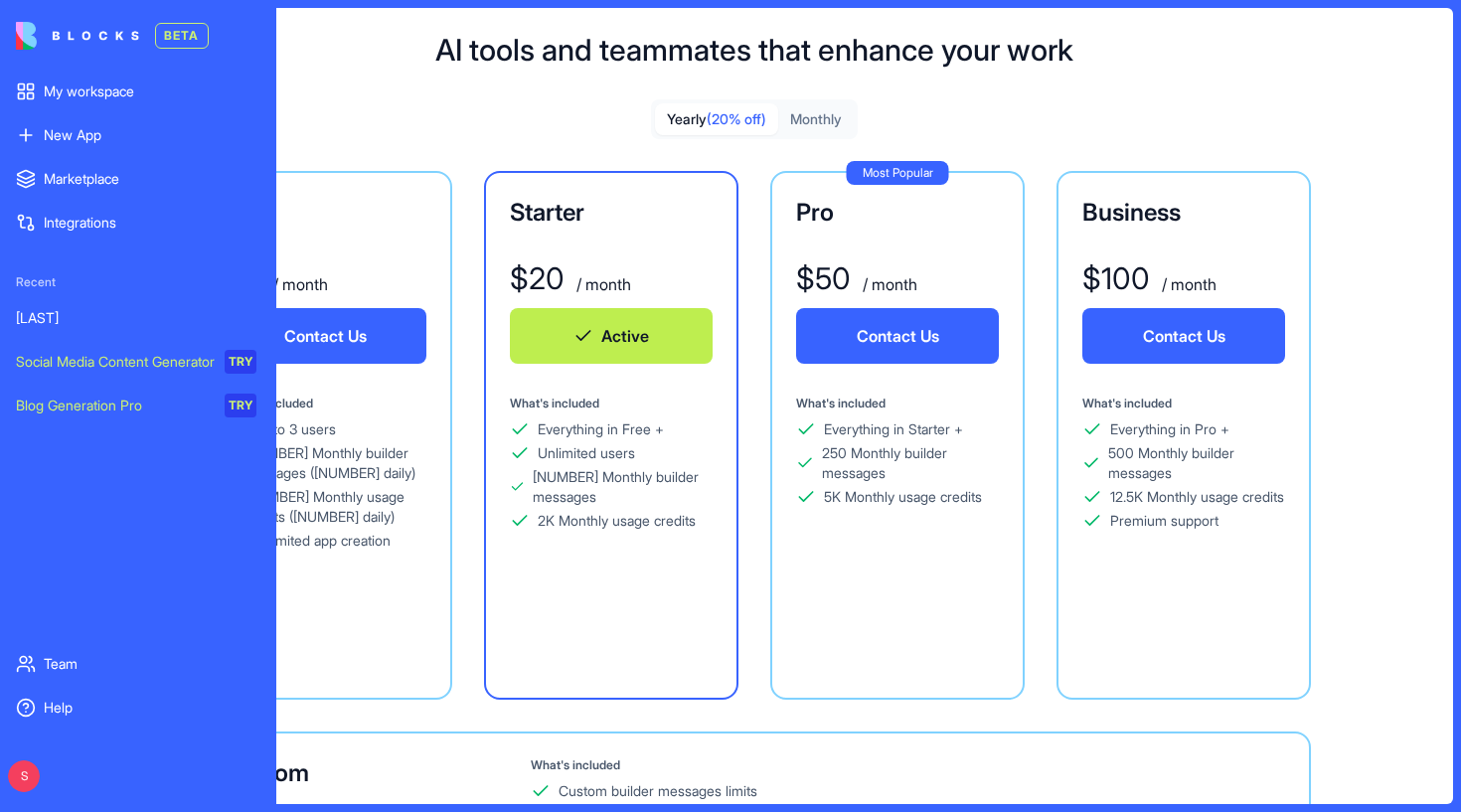 click on "(20% off)" at bounding box center [736, 119] 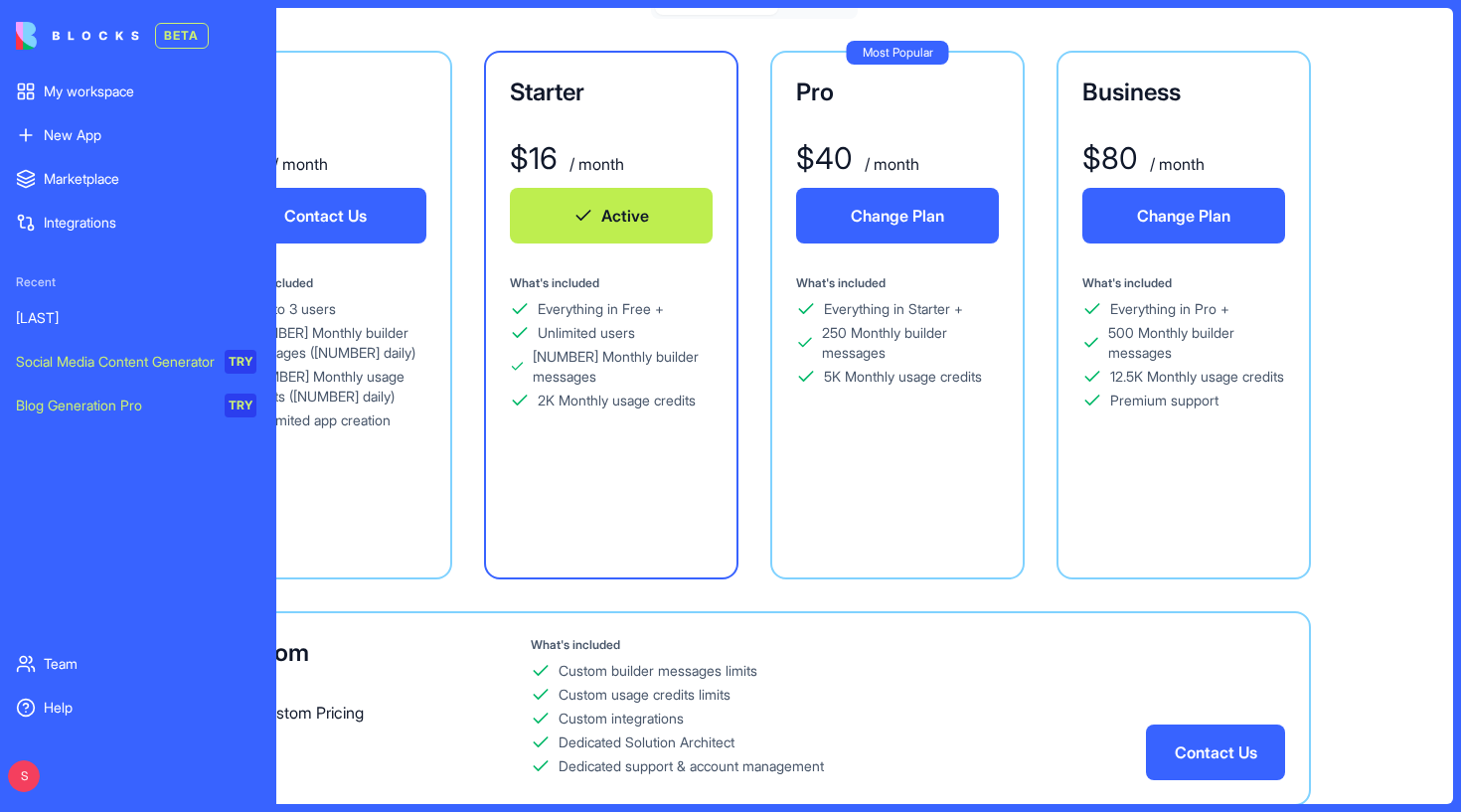 scroll, scrollTop: 132, scrollLeft: 0, axis: vertical 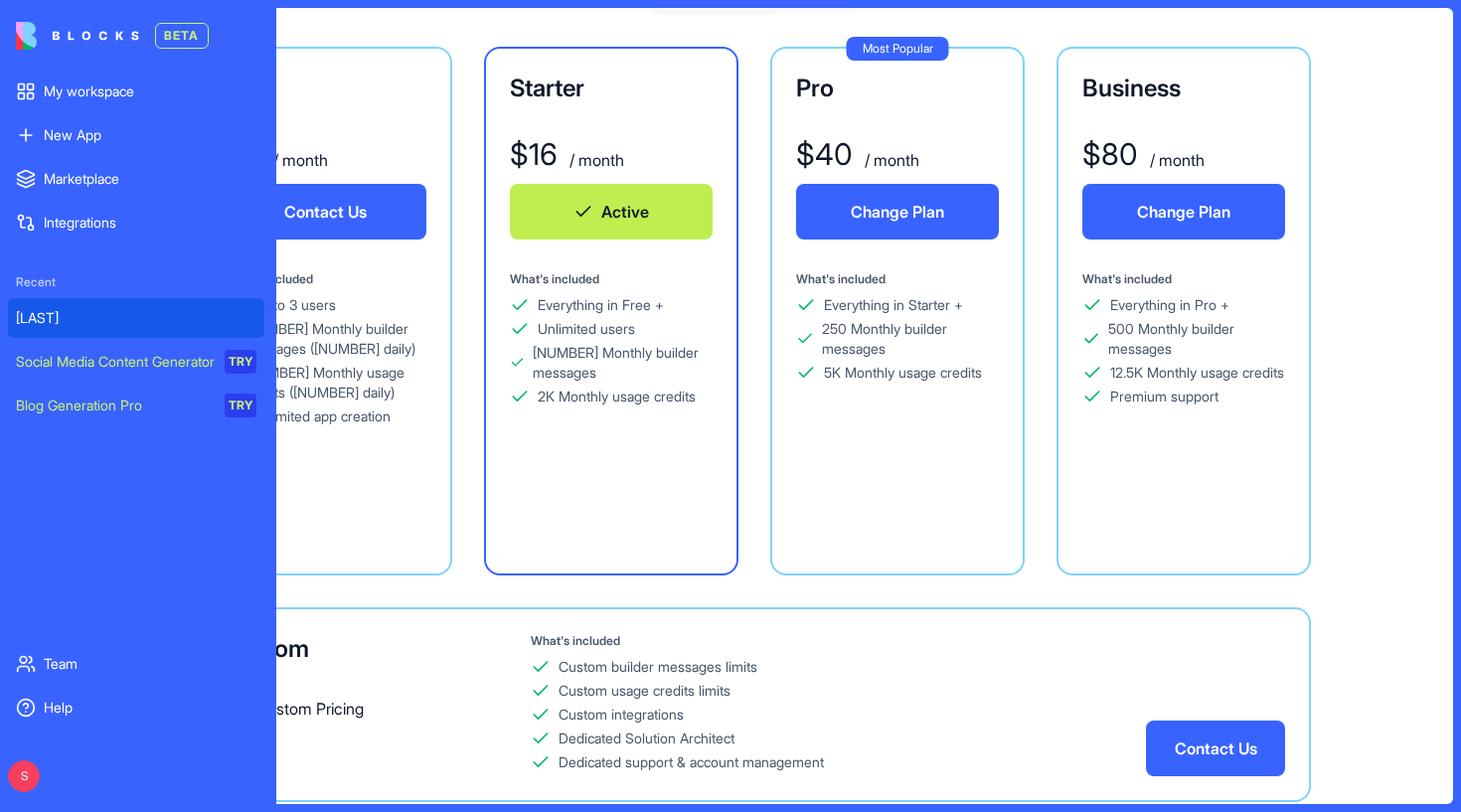 click on "[LAST]" at bounding box center [136, 318] 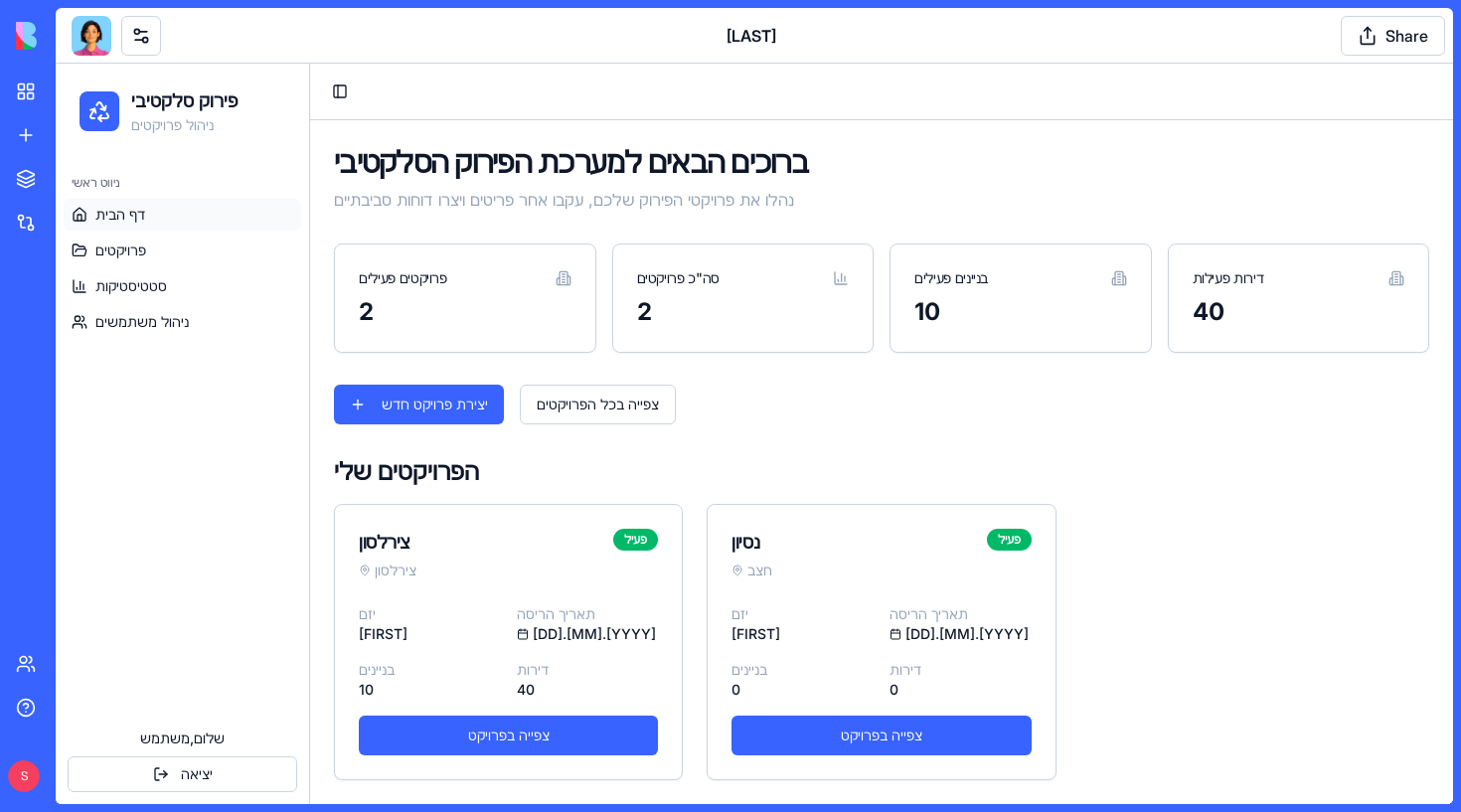 scroll, scrollTop: 0, scrollLeft: 0, axis: both 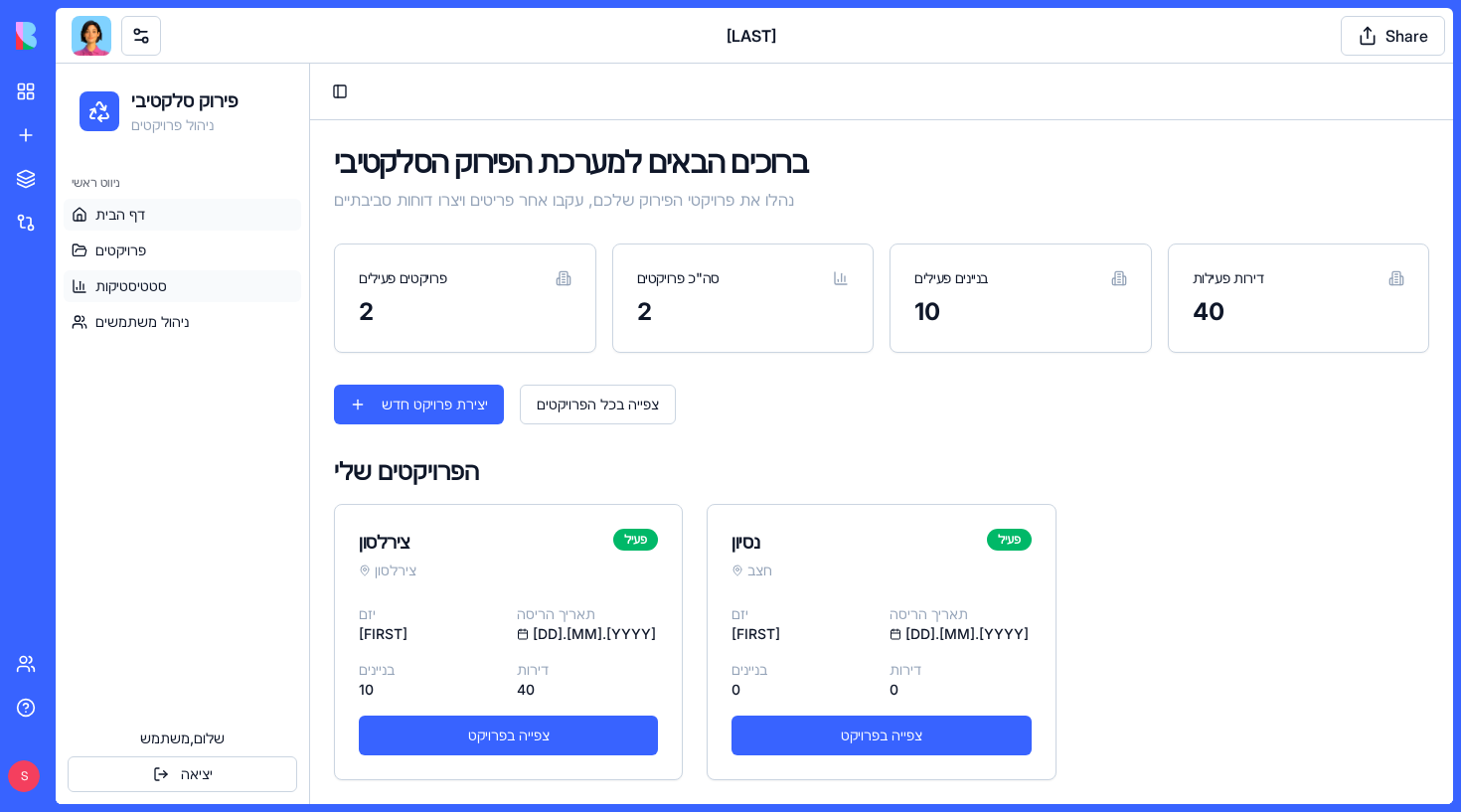 click on "סטטיסטיקות" at bounding box center [182, 286] 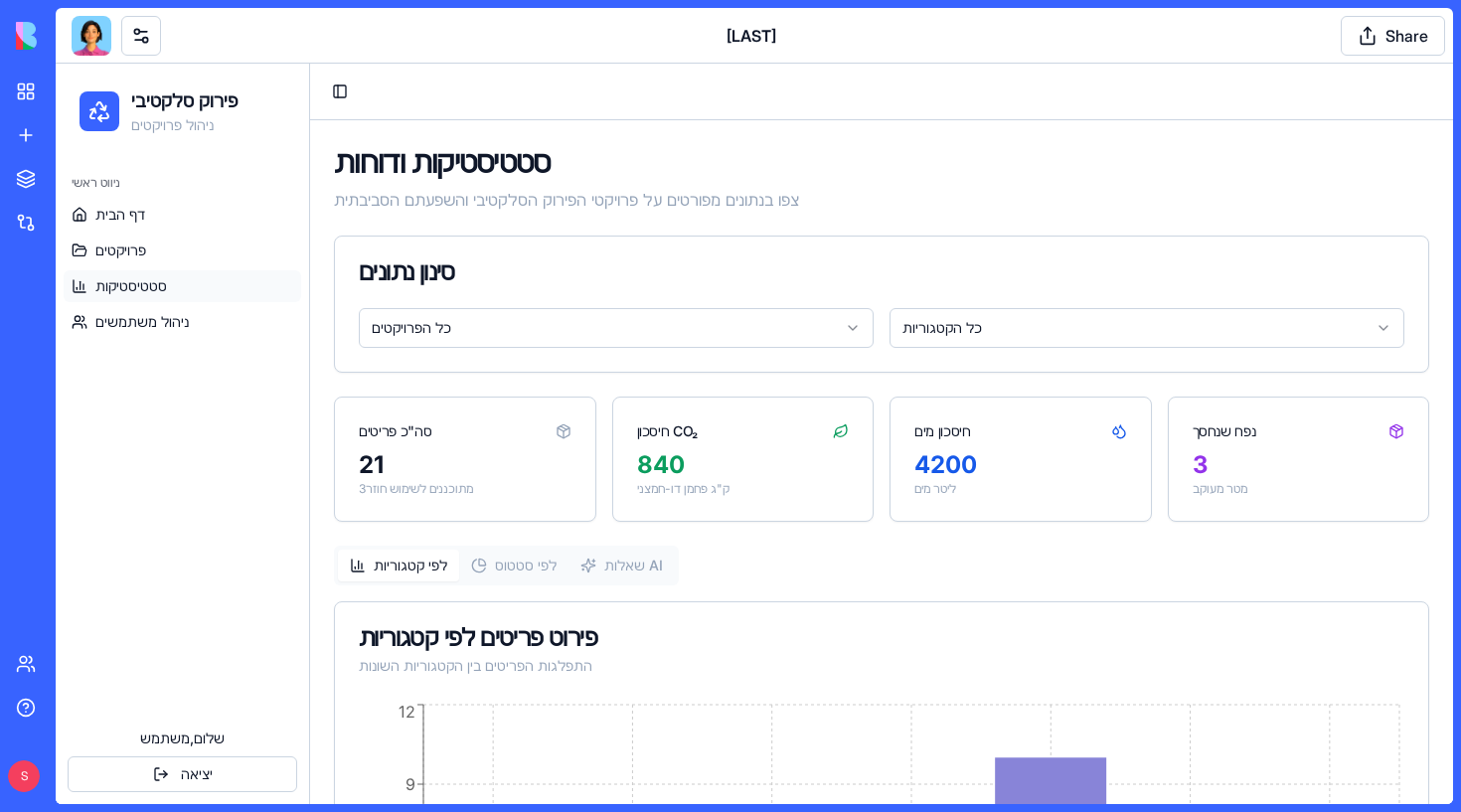 click at bounding box center [91, 36] 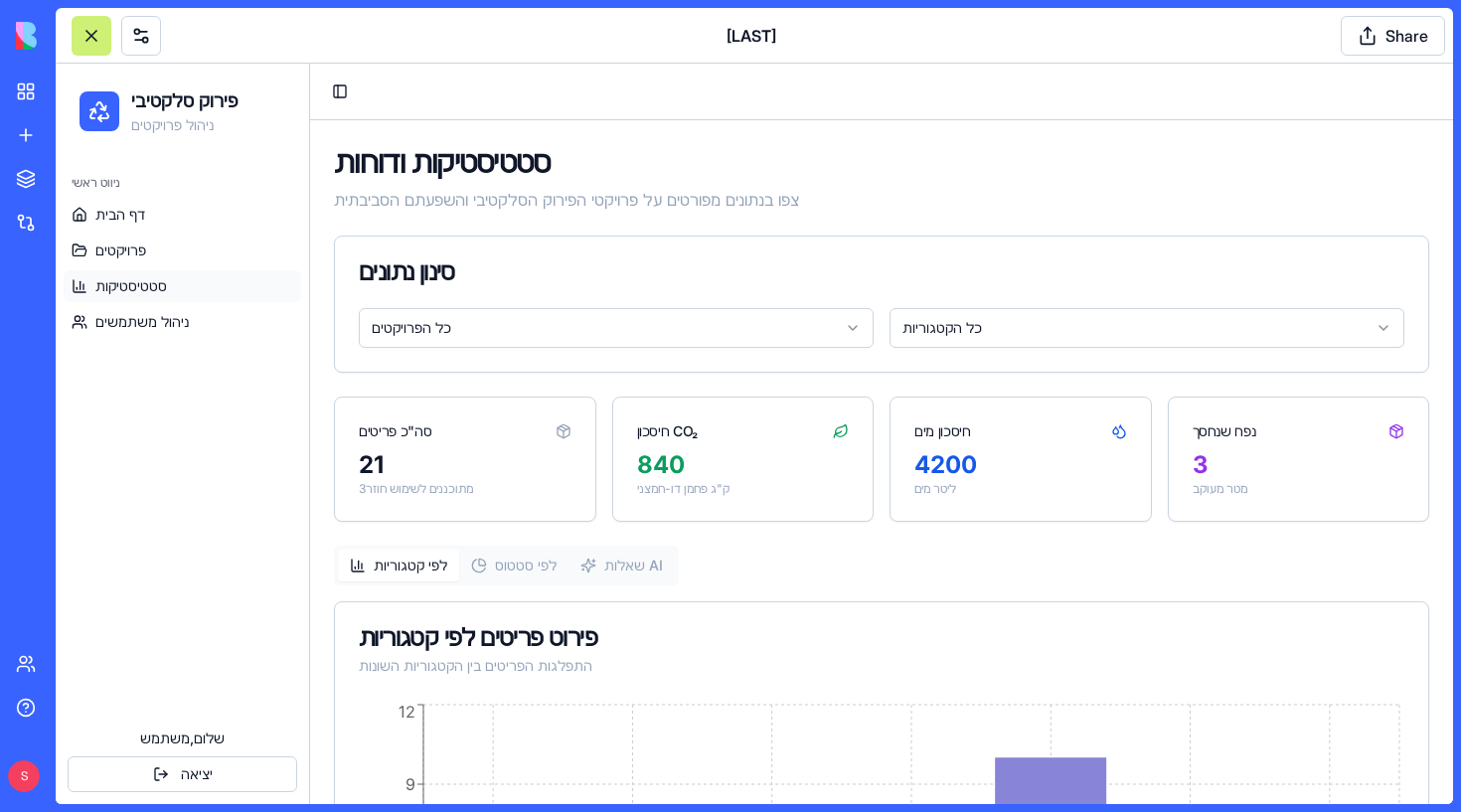scroll, scrollTop: 33714, scrollLeft: 0, axis: vertical 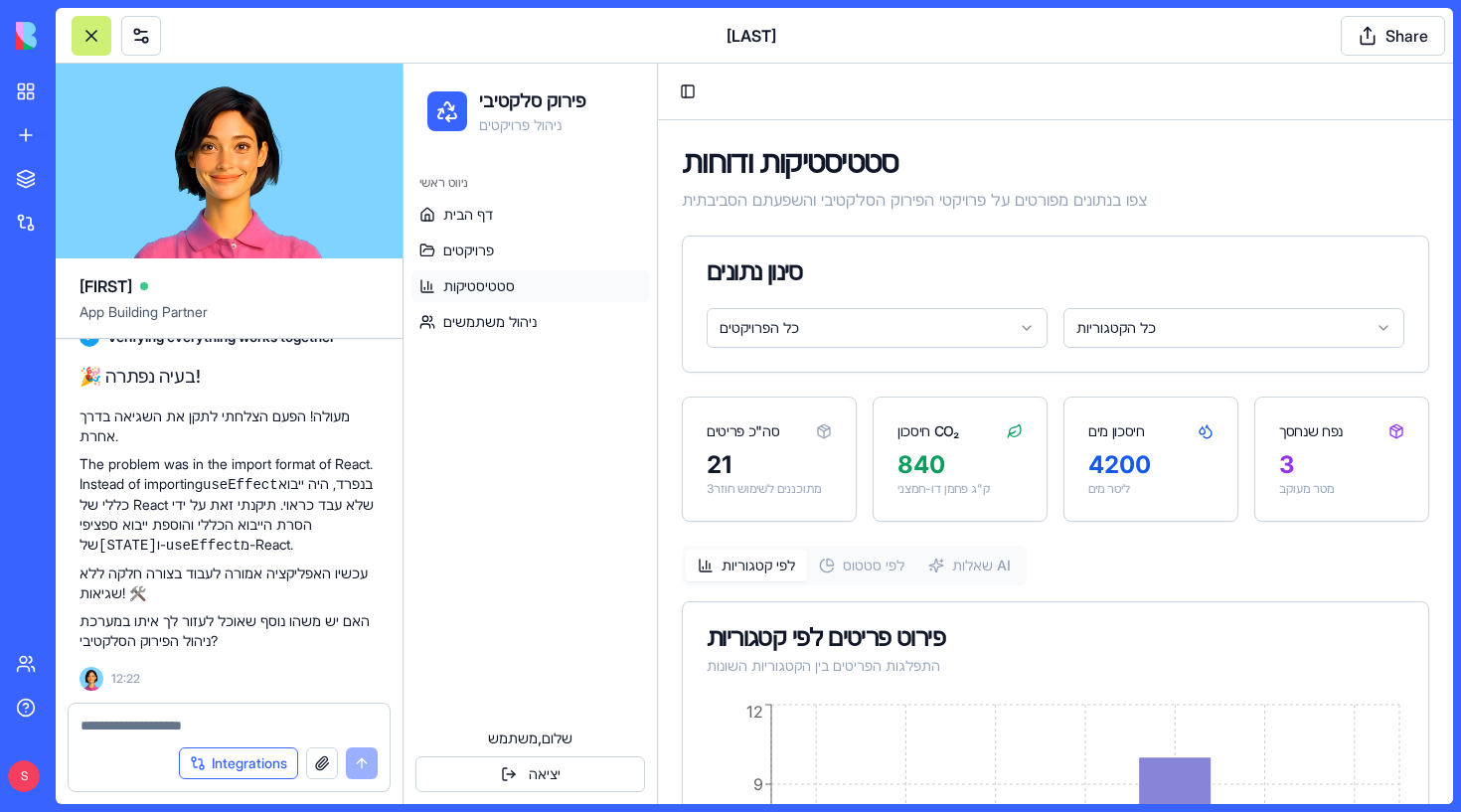 click on "Integrations" at bounding box center [239, 763] 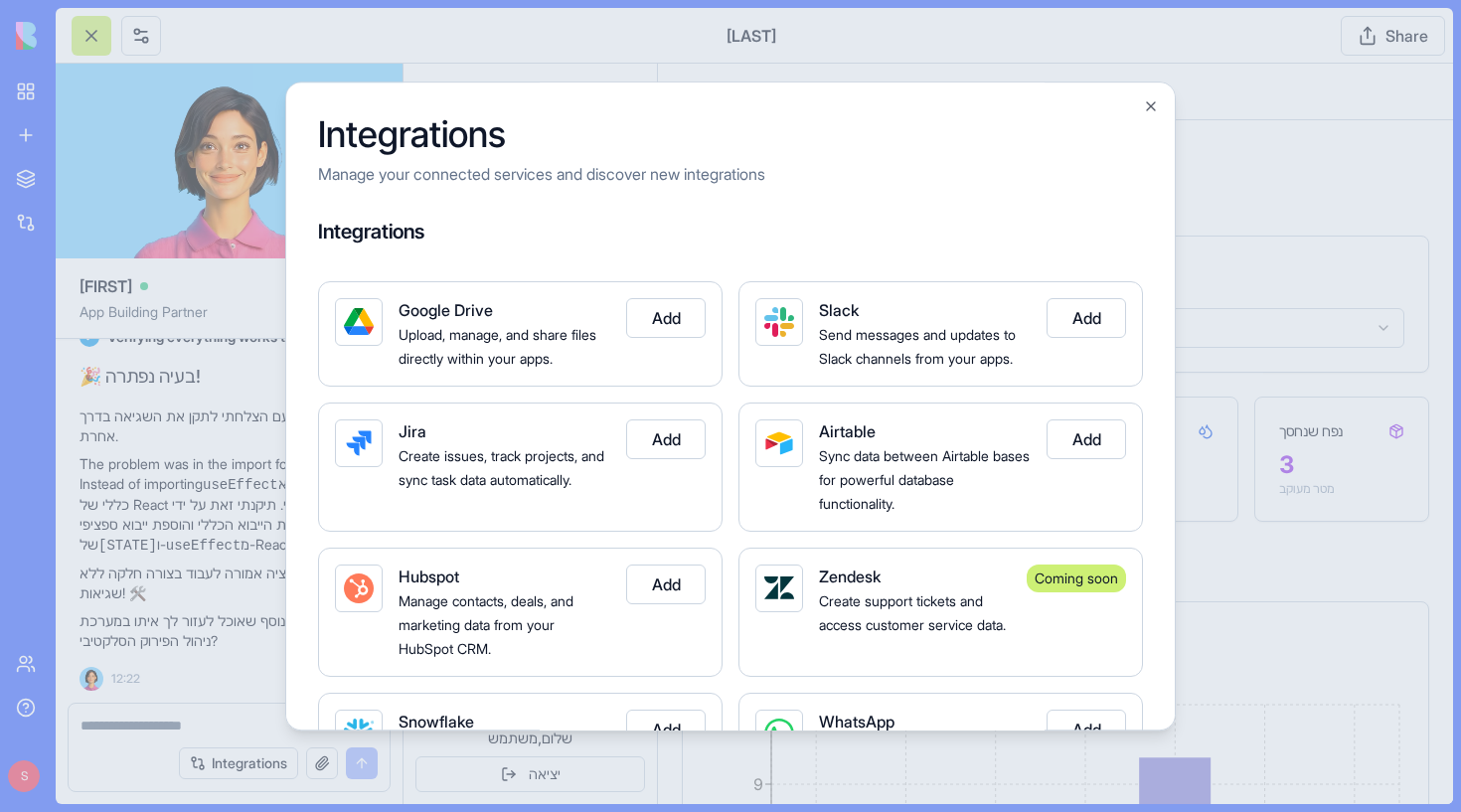 scroll, scrollTop: 0, scrollLeft: 0, axis: both 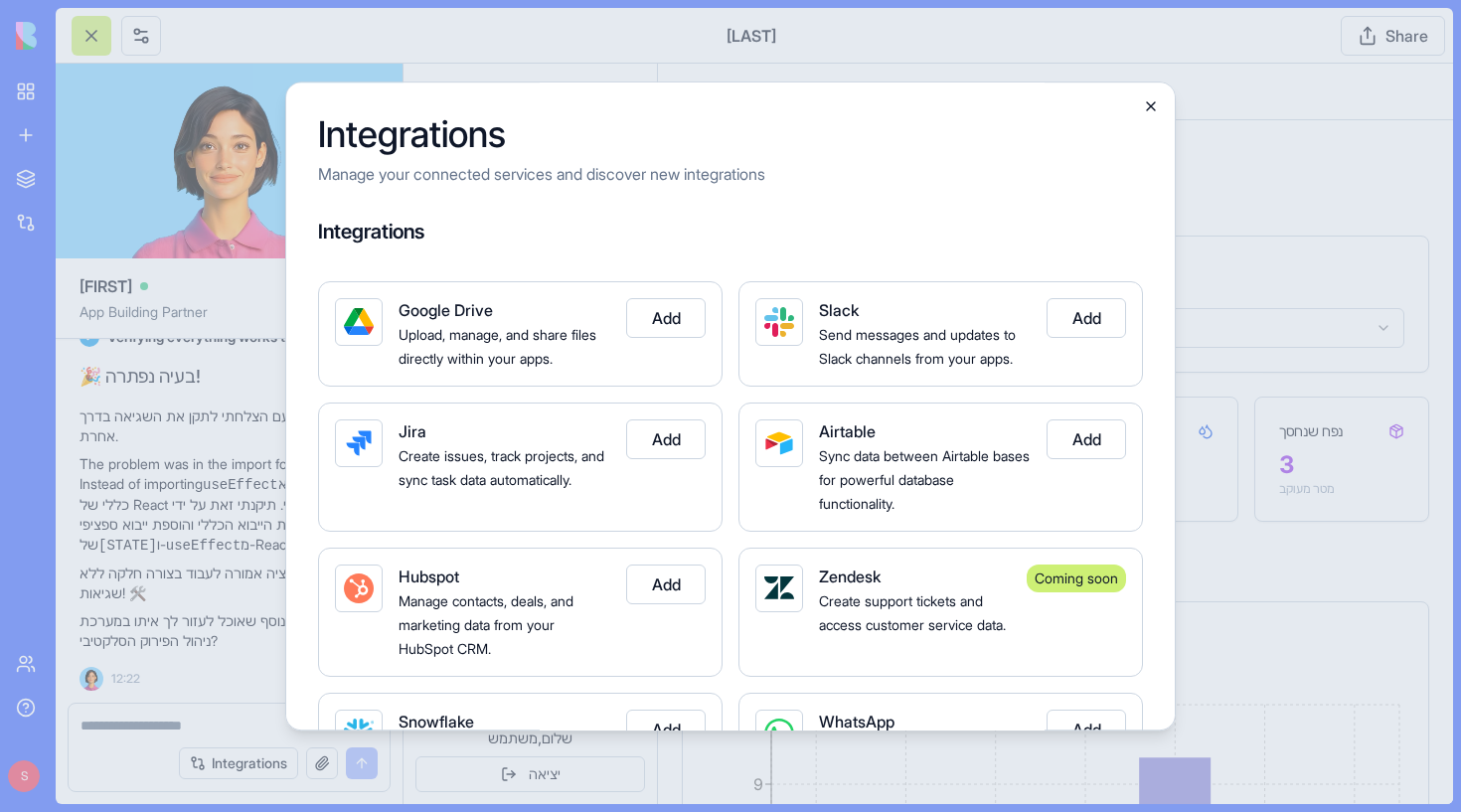 click 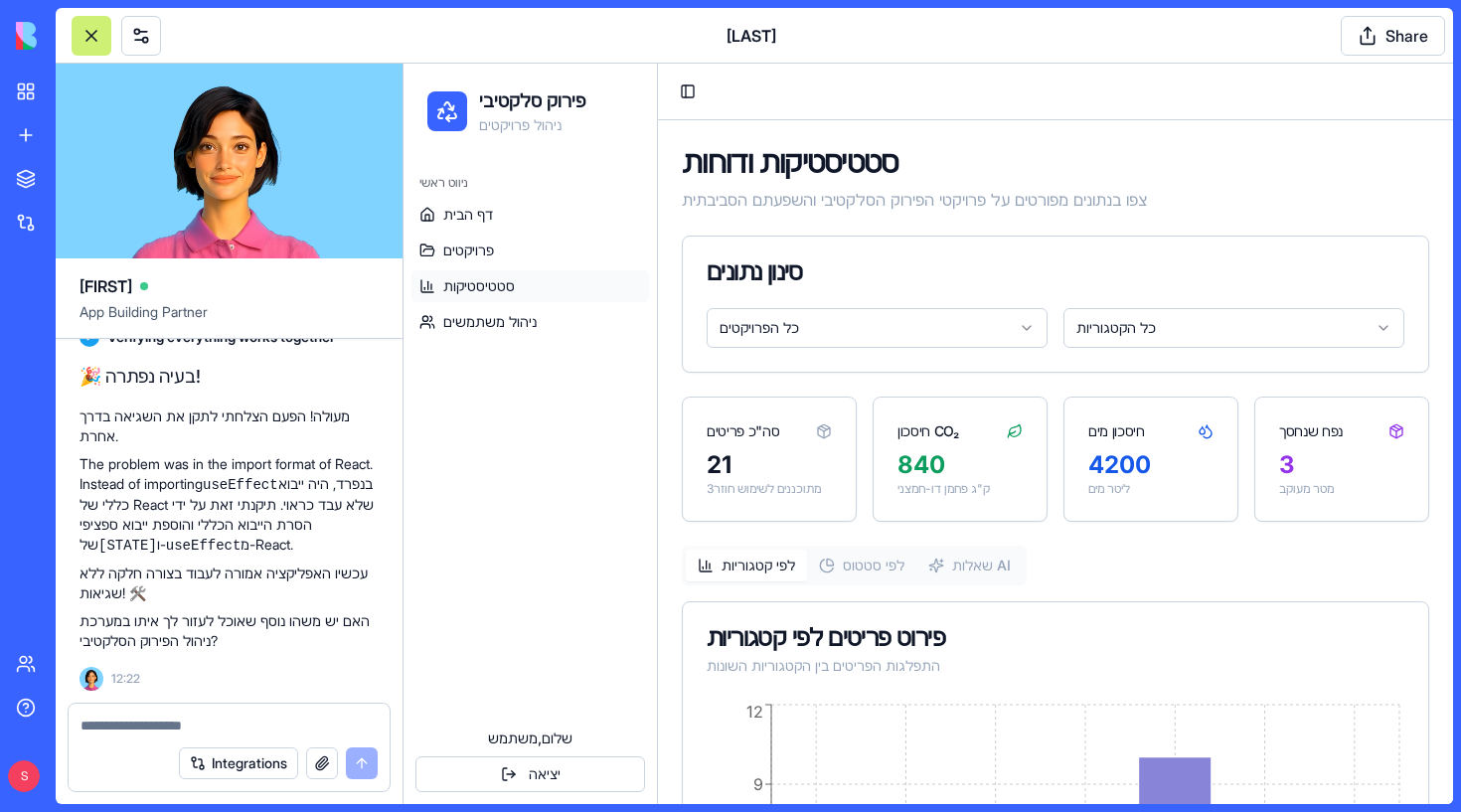 scroll, scrollTop: 0, scrollLeft: 0, axis: both 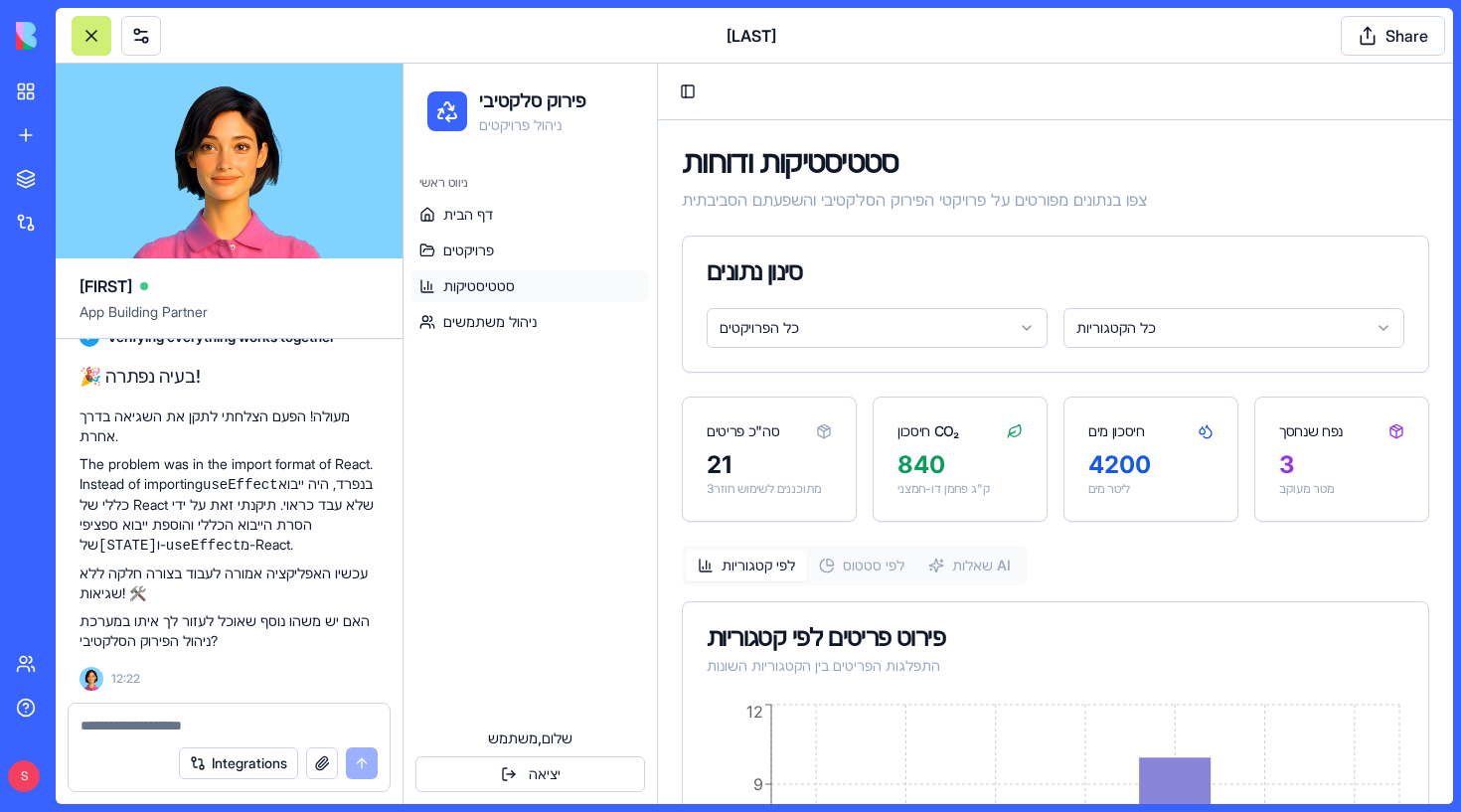 drag, startPoint x: 225, startPoint y: 511, endPoint x: 151, endPoint y: 511, distance: 74 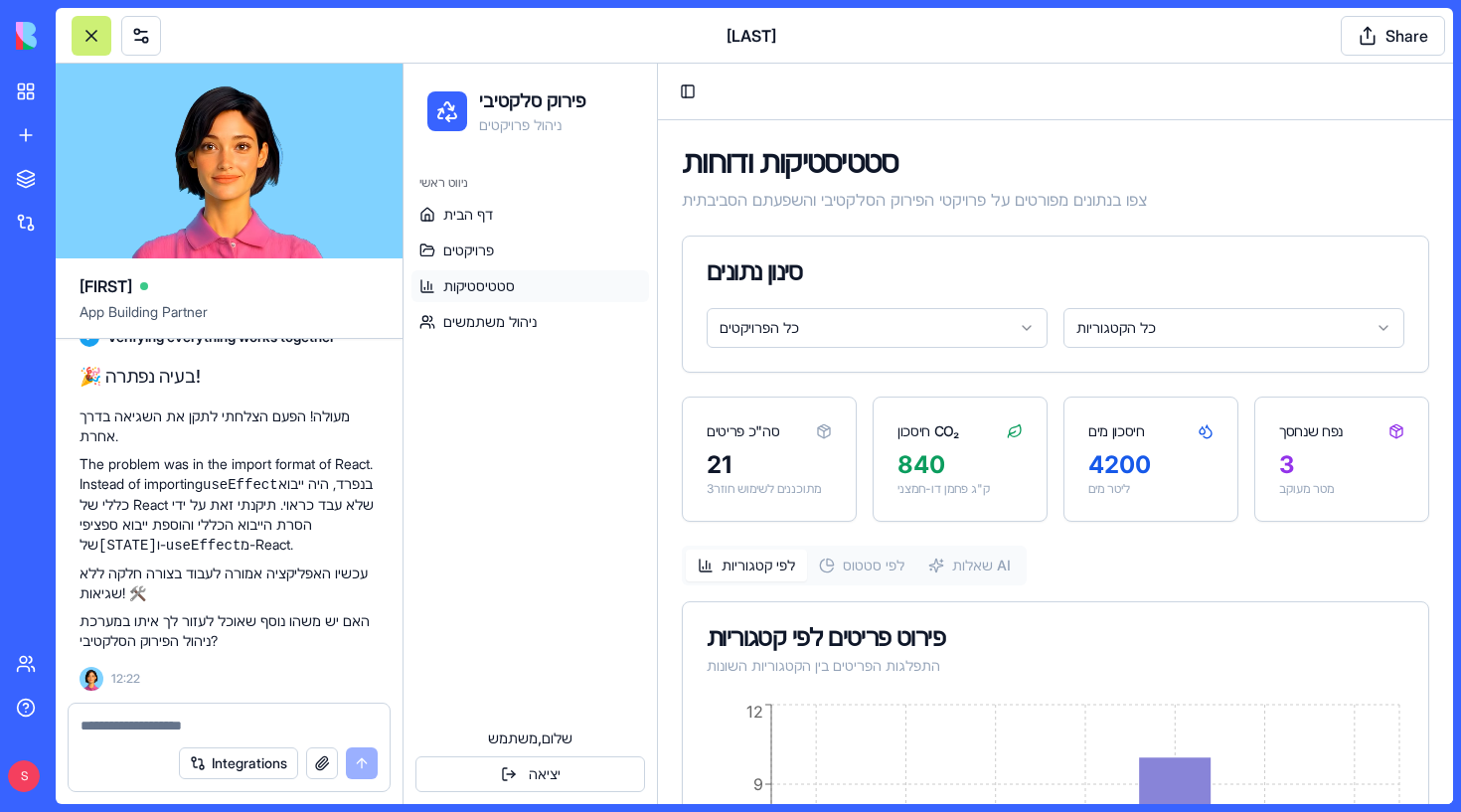 click on "🎉 בעיה נפתרה!" at bounding box center (229, 377) 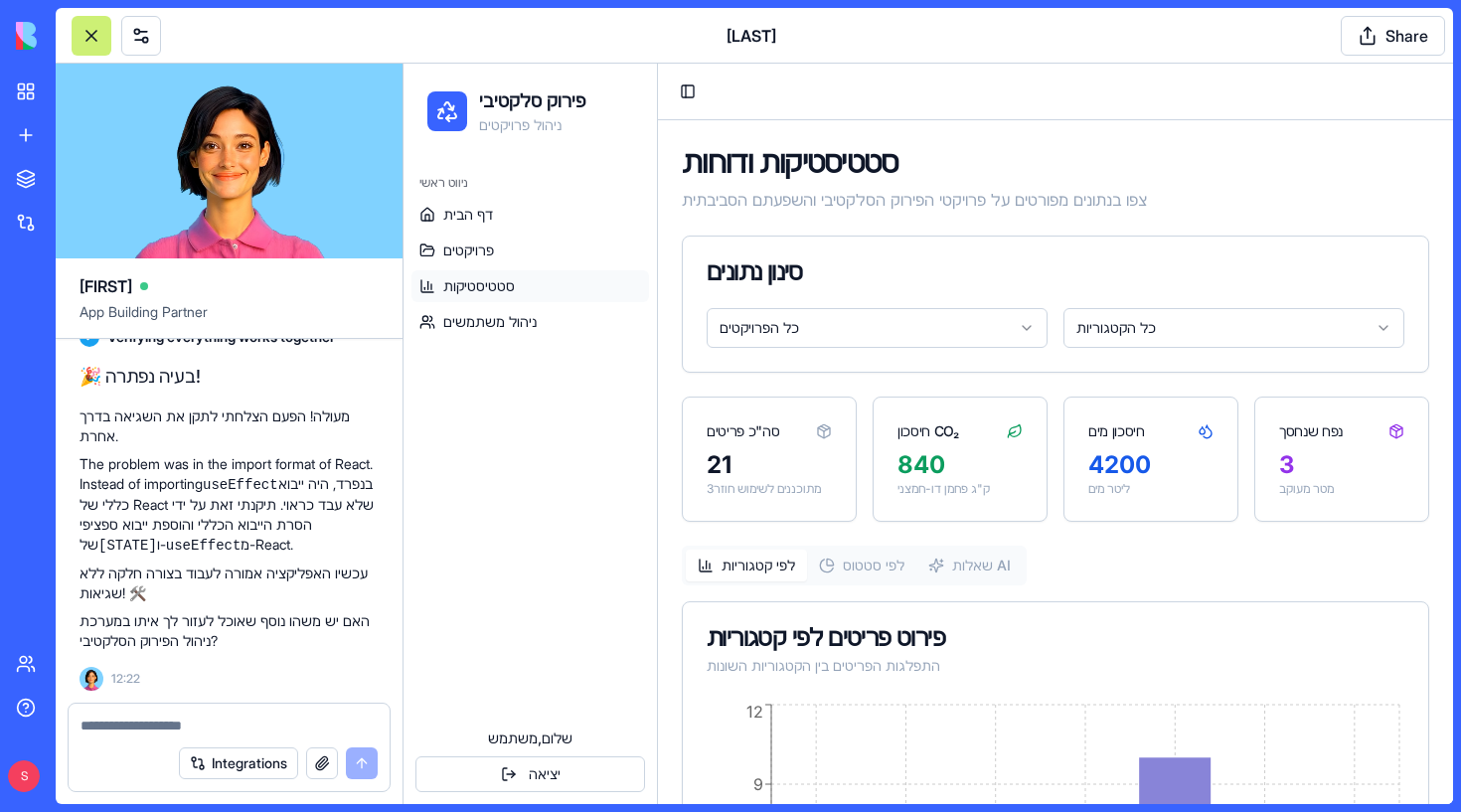 scroll, scrollTop: 33714, scrollLeft: 0, axis: vertical 